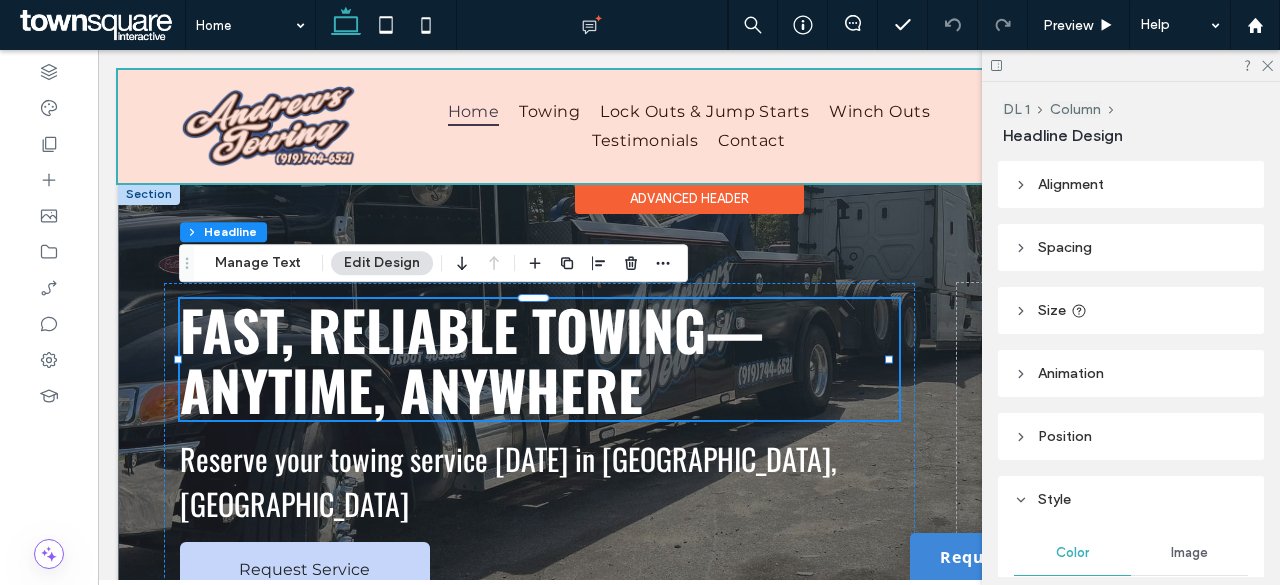 scroll, scrollTop: 0, scrollLeft: 0, axis: both 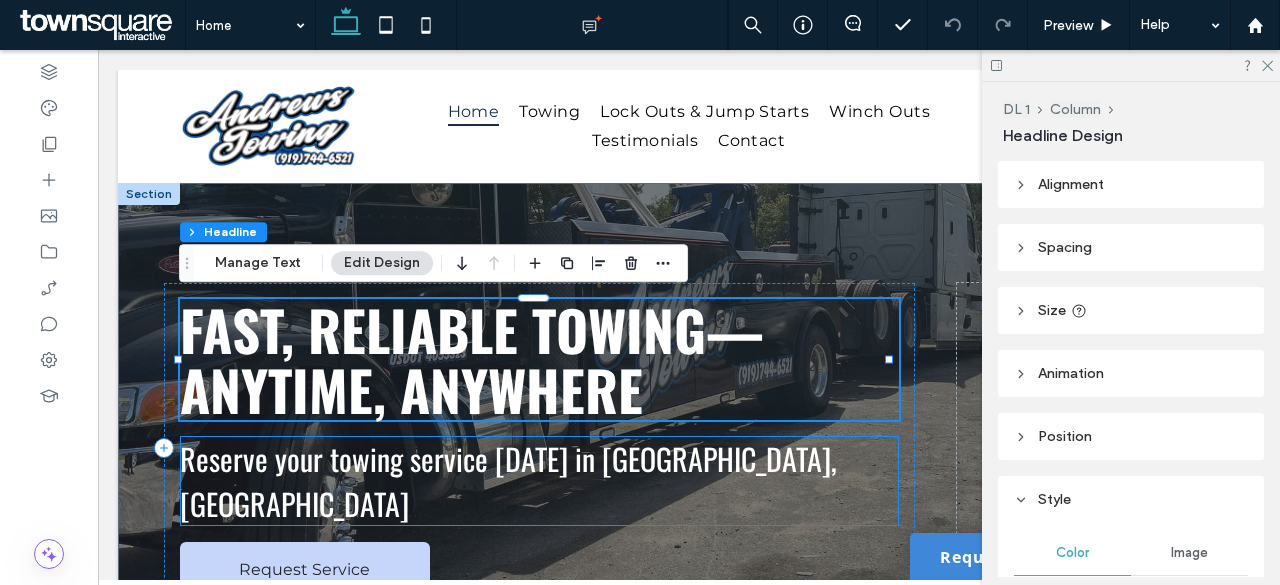 click on "Reserve your towing service [DATE] in [GEOGRAPHIC_DATA], [GEOGRAPHIC_DATA]" at bounding box center [508, 481] 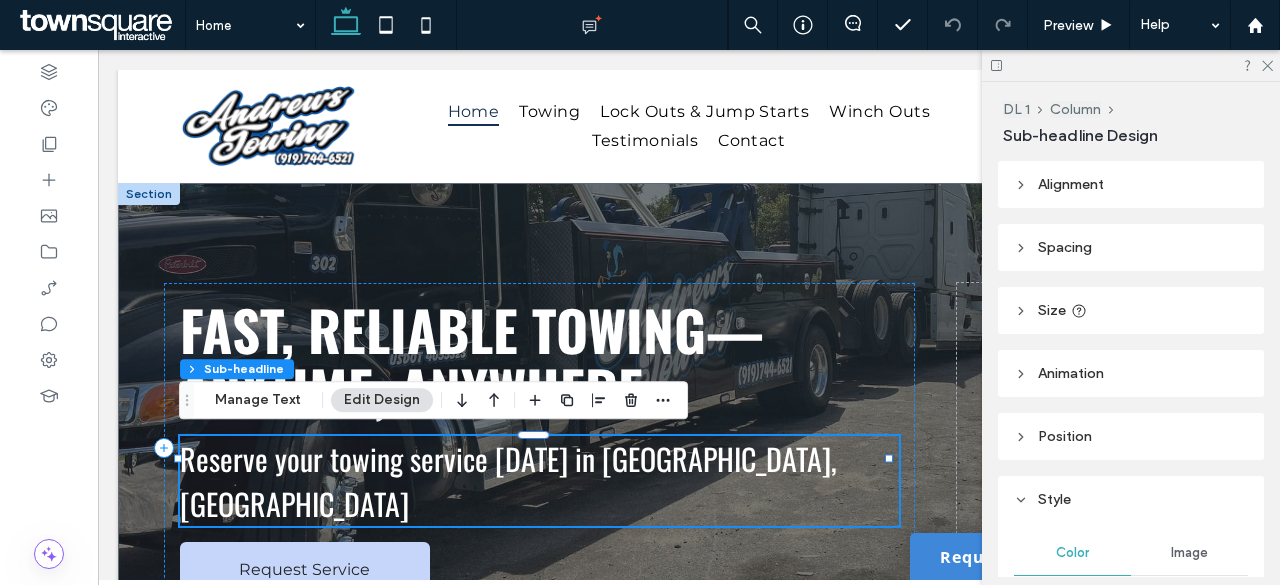 click on "Reserve your towing service [DATE] in [GEOGRAPHIC_DATA], [GEOGRAPHIC_DATA]" at bounding box center (508, 481) 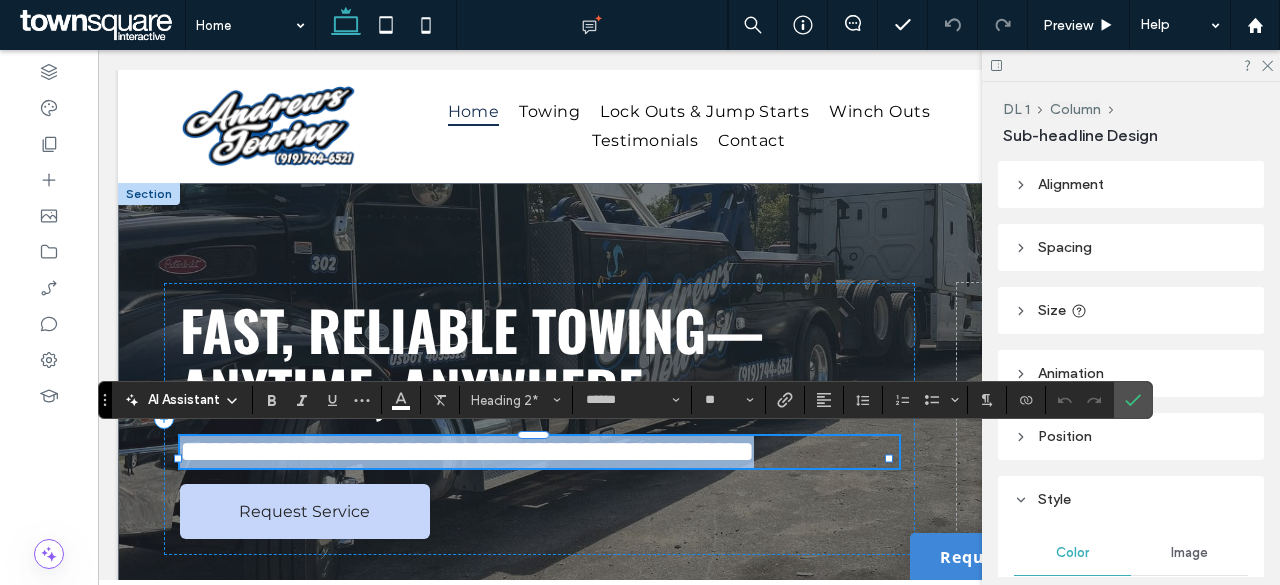 click on "**********" at bounding box center (467, 451) 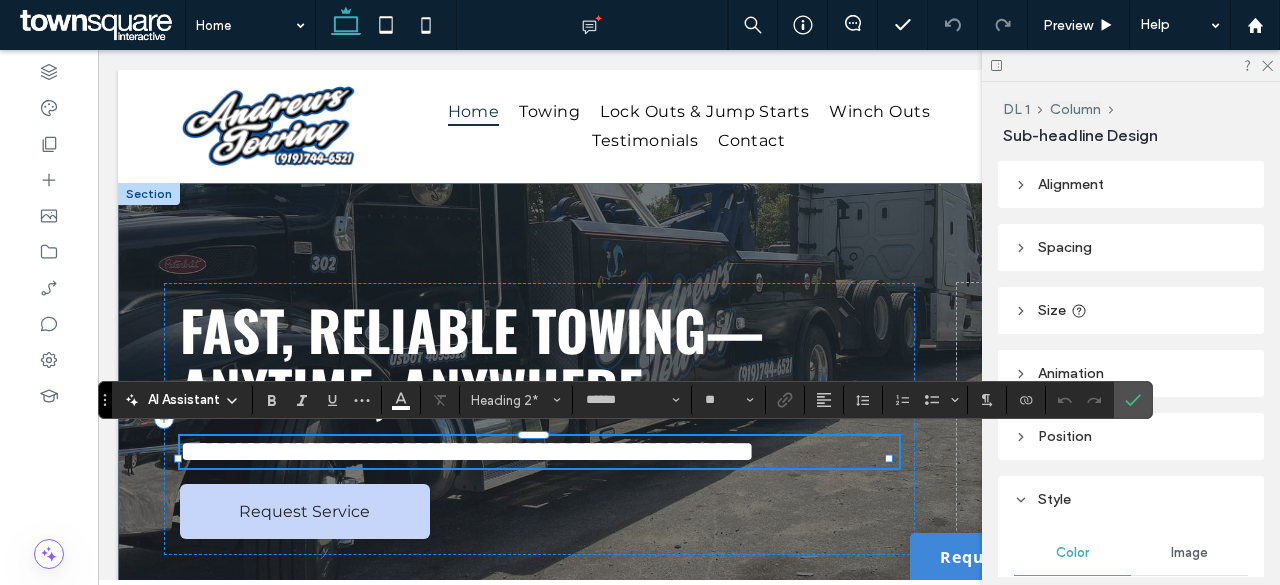 type 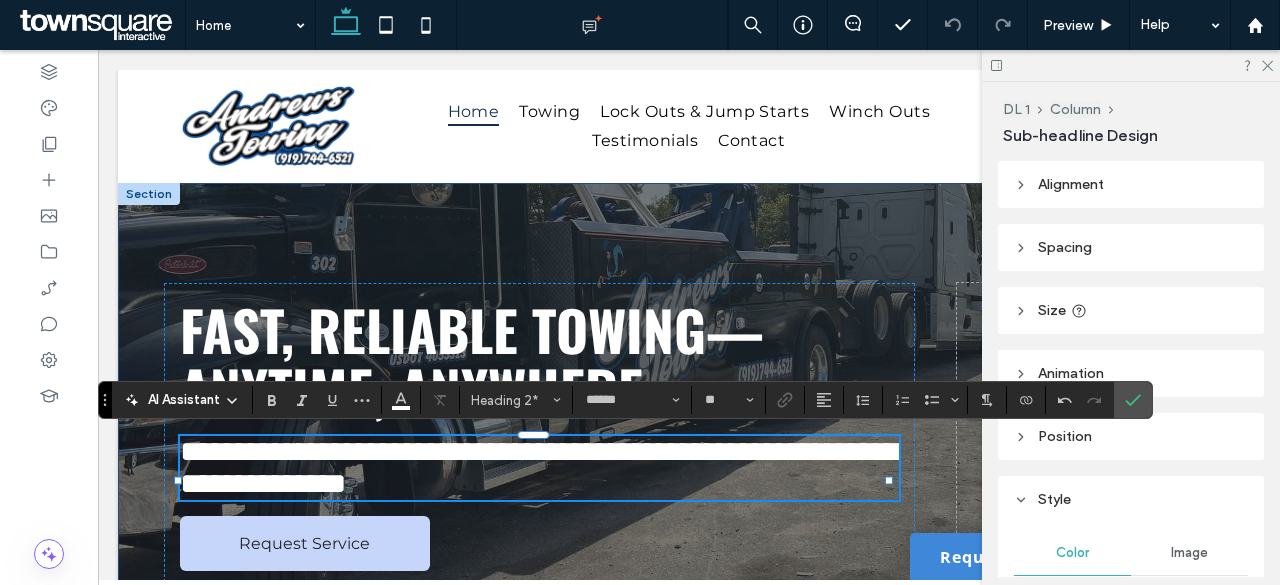 click on "**********" at bounding box center (689, 460) 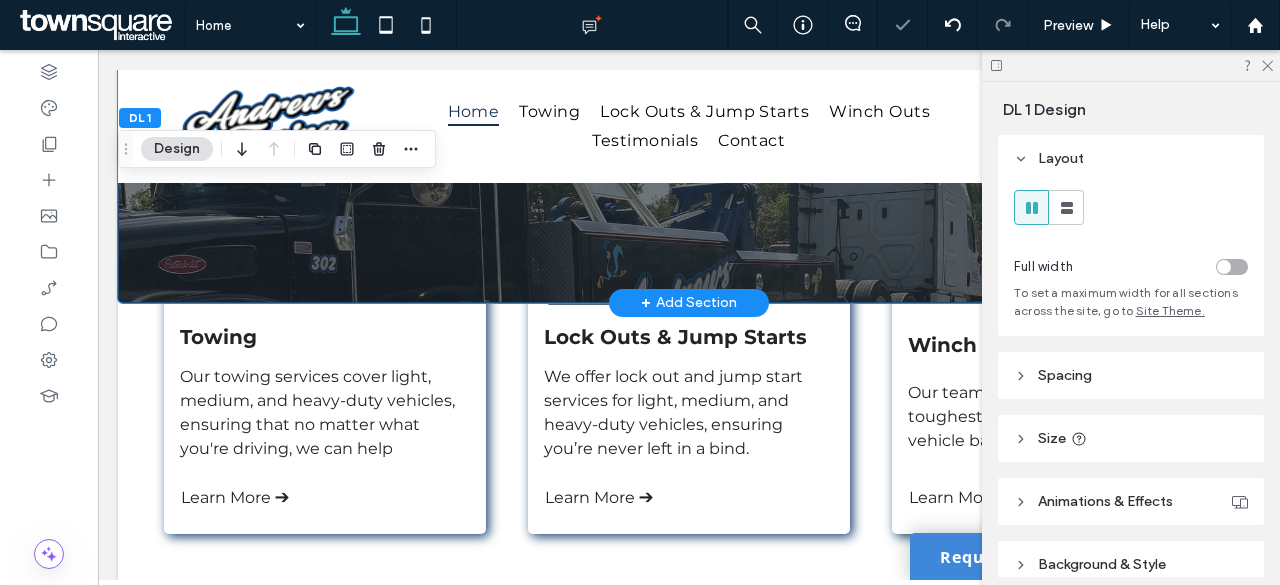 scroll, scrollTop: 500, scrollLeft: 0, axis: vertical 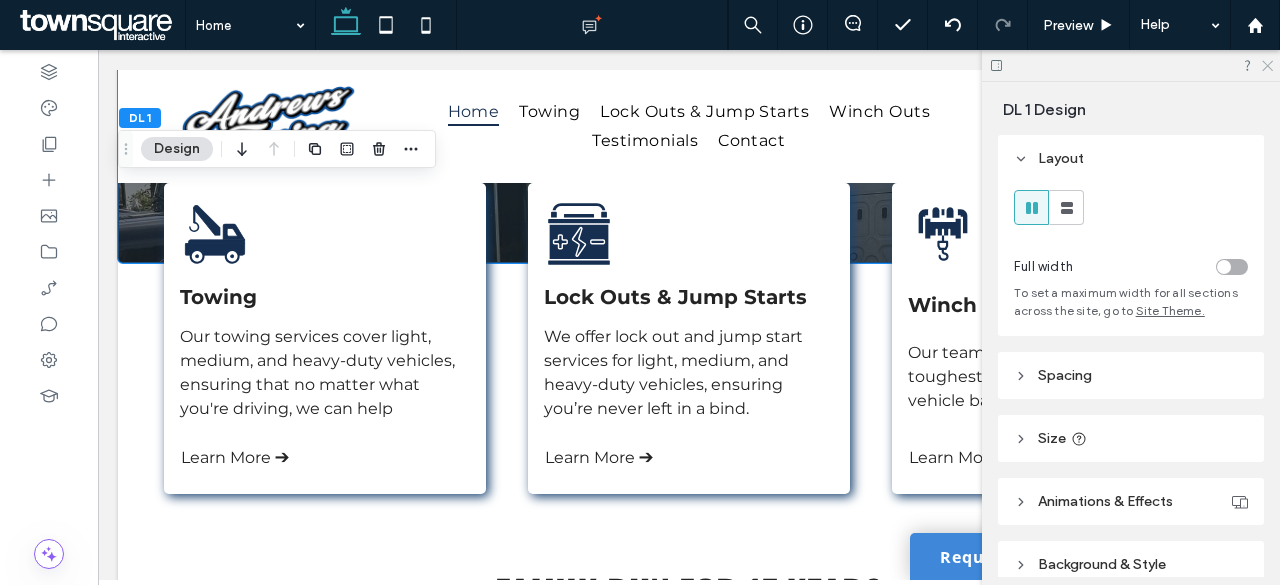 click 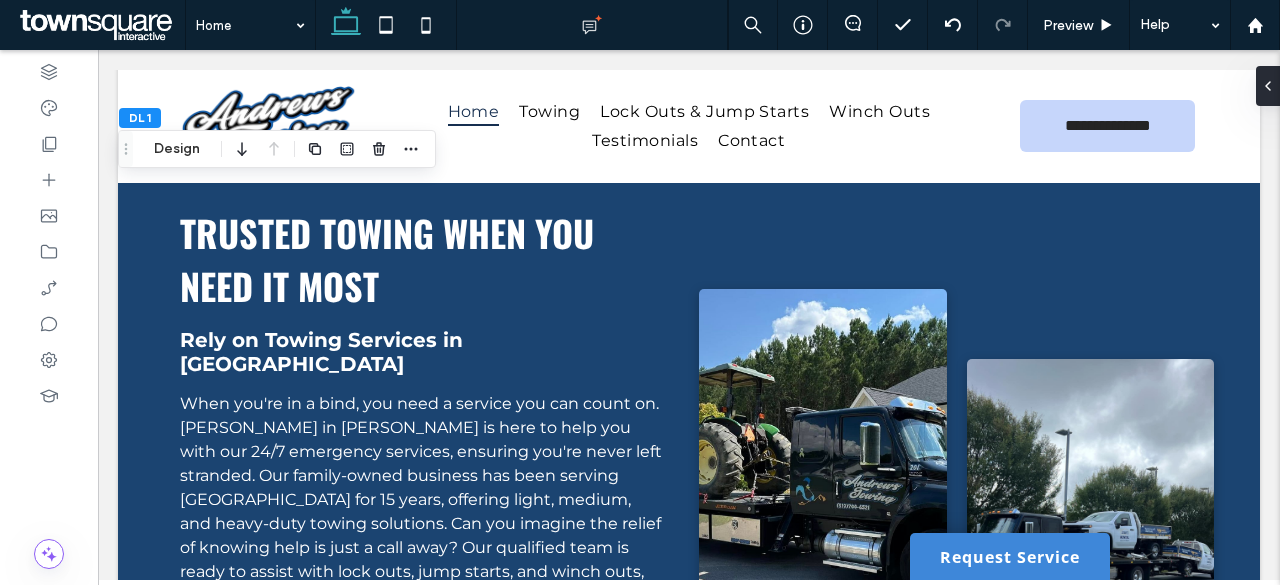 scroll, scrollTop: 1200, scrollLeft: 0, axis: vertical 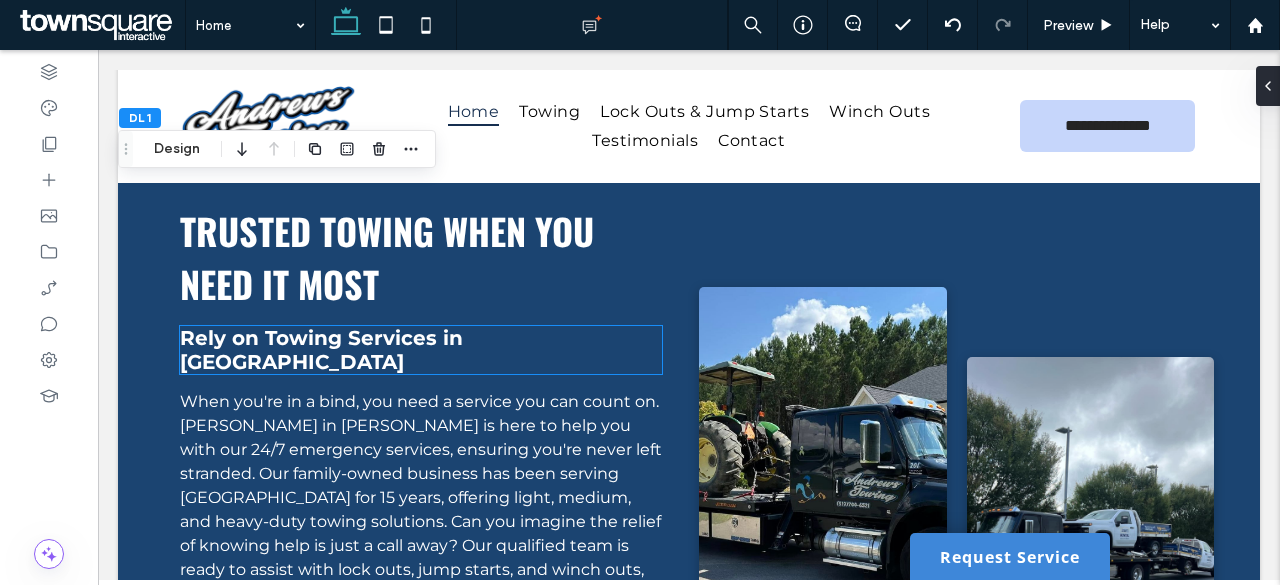 click on "Rely on Towing Services in [GEOGRAPHIC_DATA]" at bounding box center [321, 350] 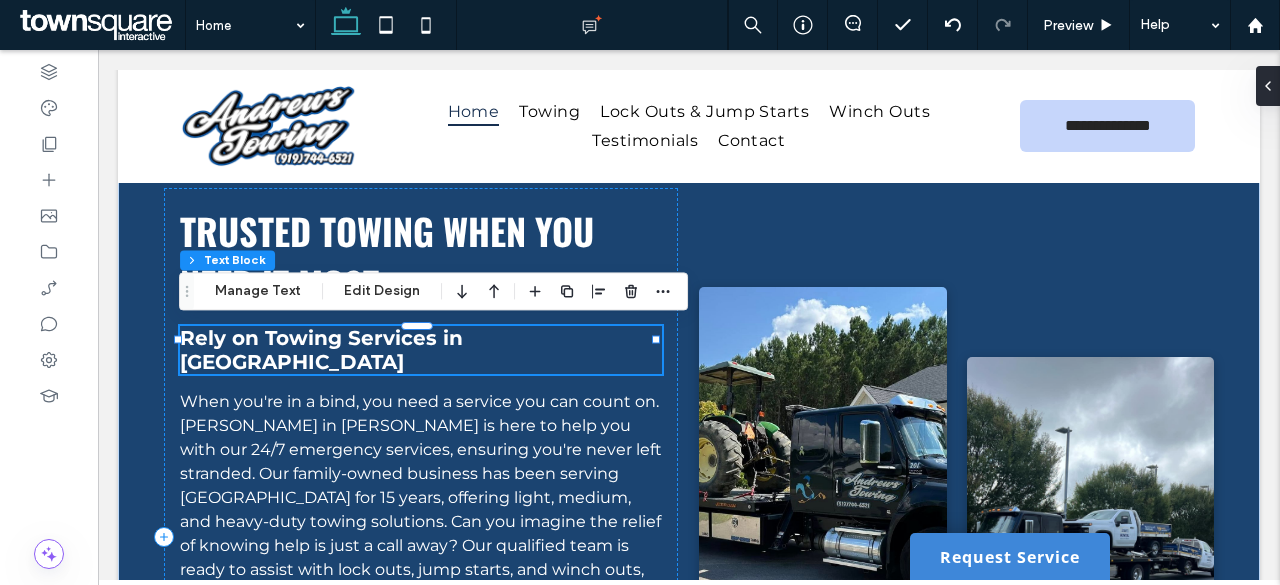 click on "Rely on Towing Services in [GEOGRAPHIC_DATA]" at bounding box center (321, 350) 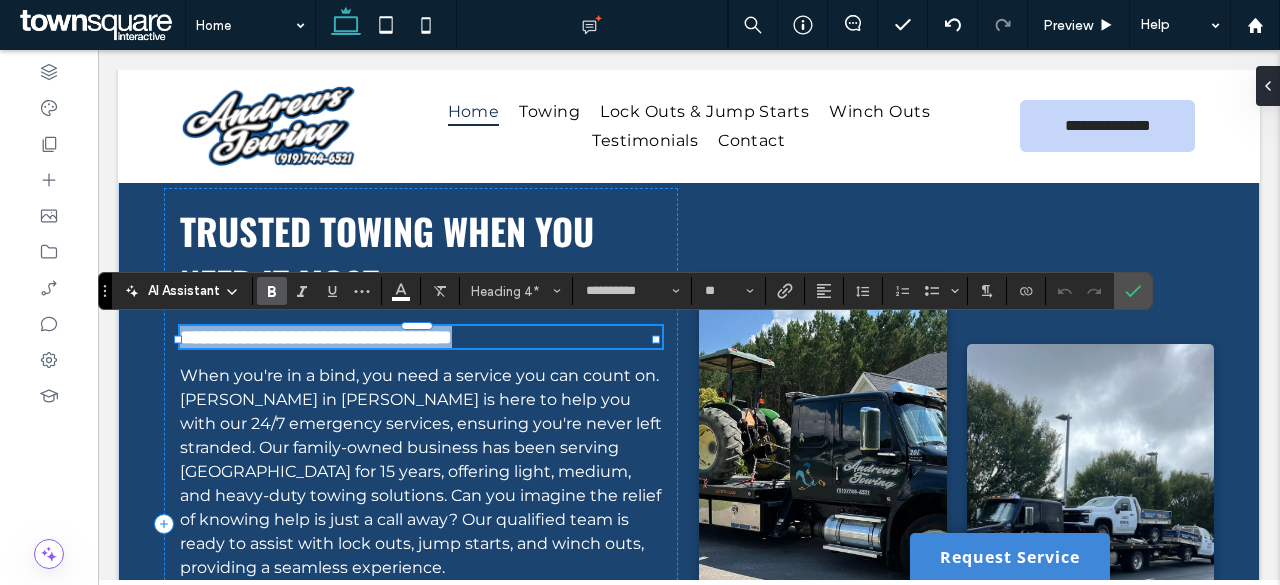 click on "**********" at bounding box center (421, 337) 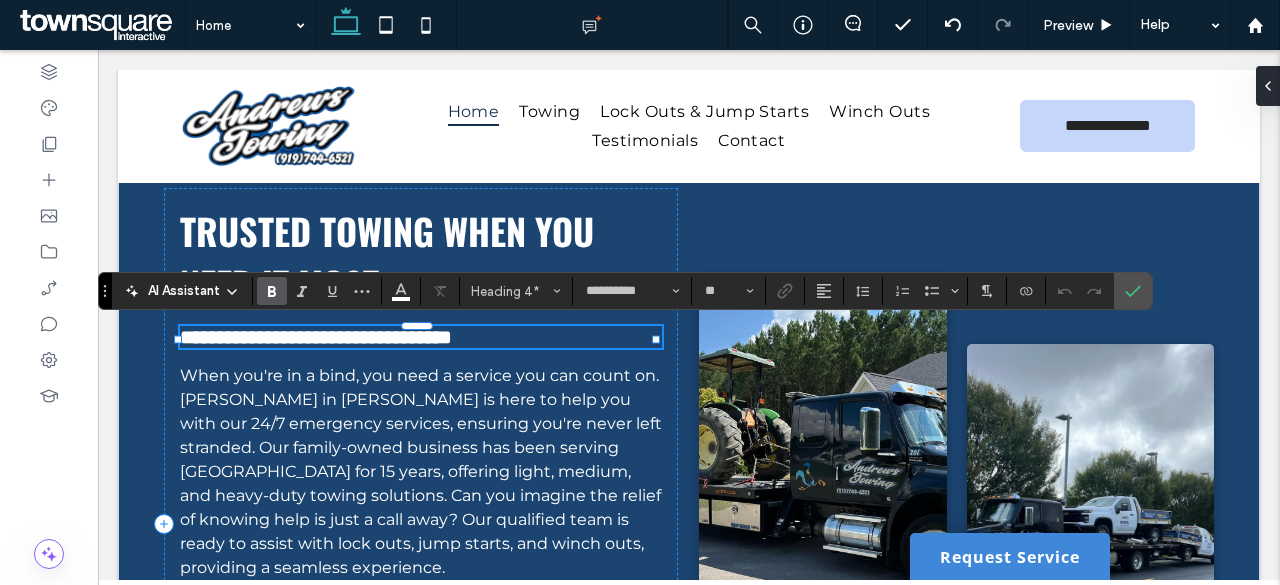 type 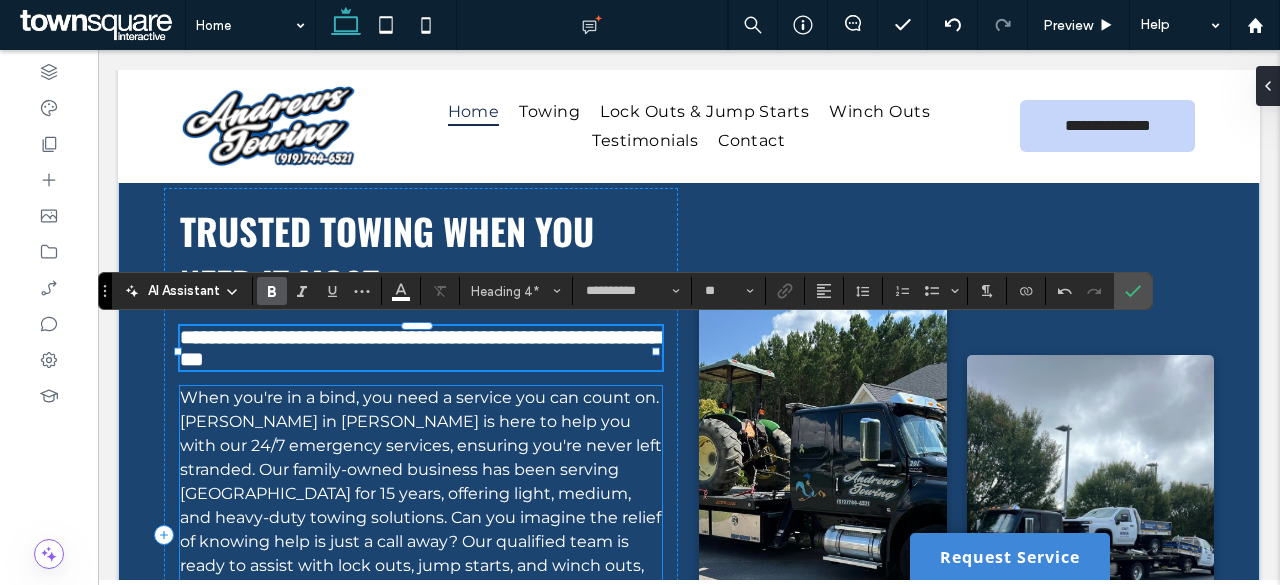 click on "When you're in a bind, you need a service you can count on. [PERSON_NAME] in [PERSON_NAME] is here to help you with our 24/7 emergency services, ensuring you're never left stranded. Our family-owned business has been serving [GEOGRAPHIC_DATA] for 15 years, offering light, medium, and heavy-duty towing solutions. Can you imagine the relief of knowing help is just a call away? Our qualified team is ready to assist with lock outs, jump starts, and winch outs, providing a seamless experience." at bounding box center [421, 493] 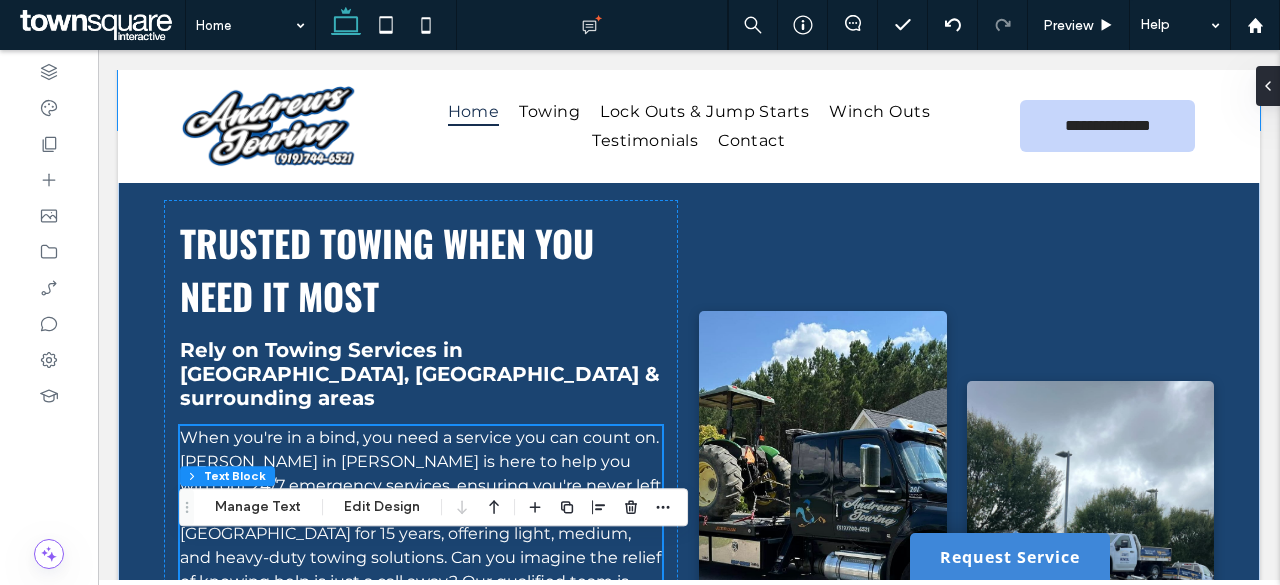 scroll, scrollTop: 1200, scrollLeft: 0, axis: vertical 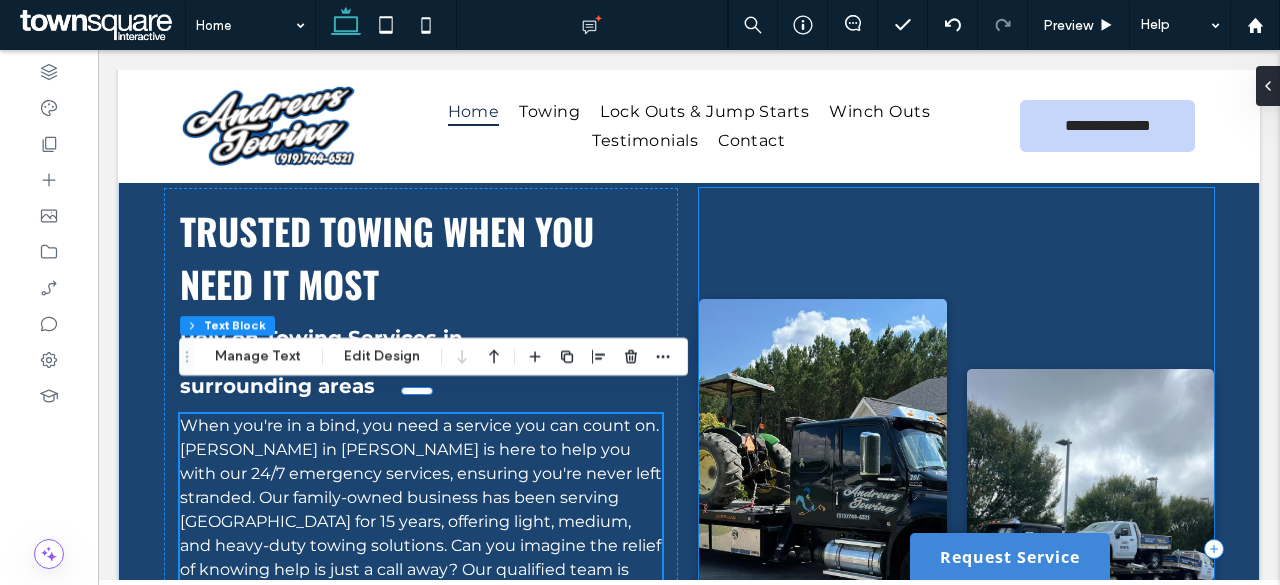 click at bounding box center [956, 549] 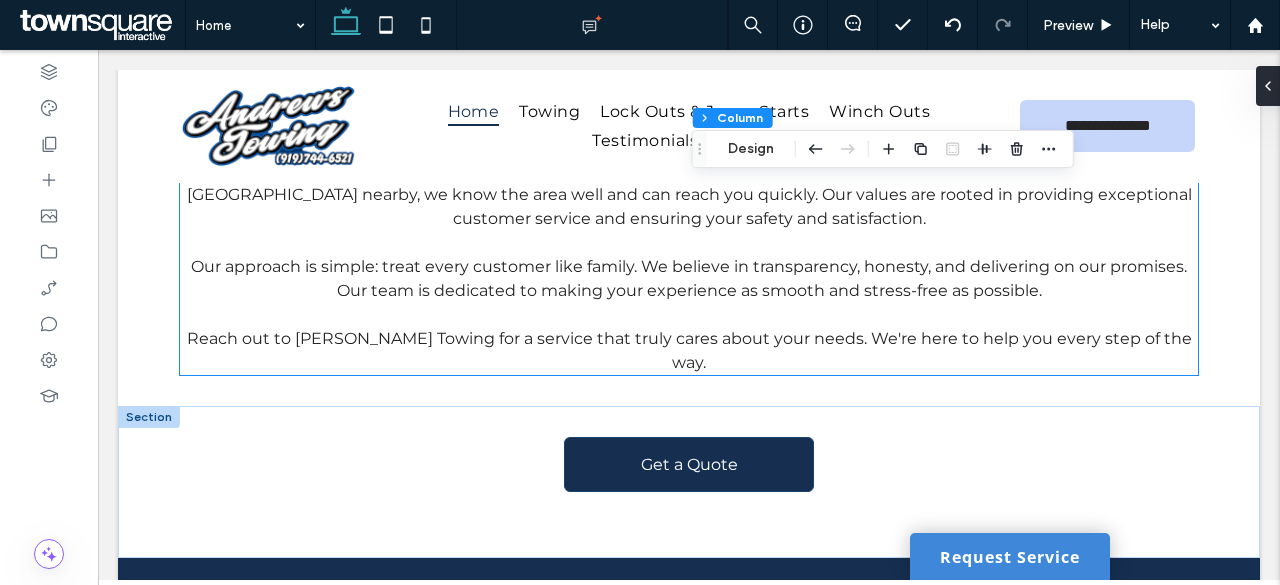 scroll, scrollTop: 2696, scrollLeft: 0, axis: vertical 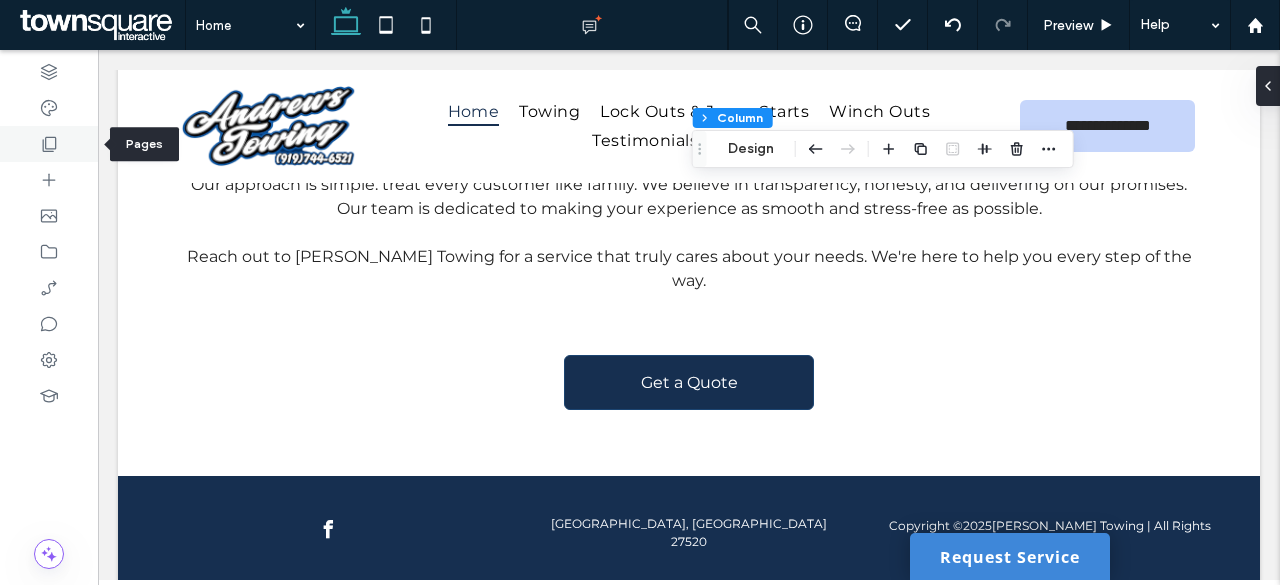 click at bounding box center [49, 144] 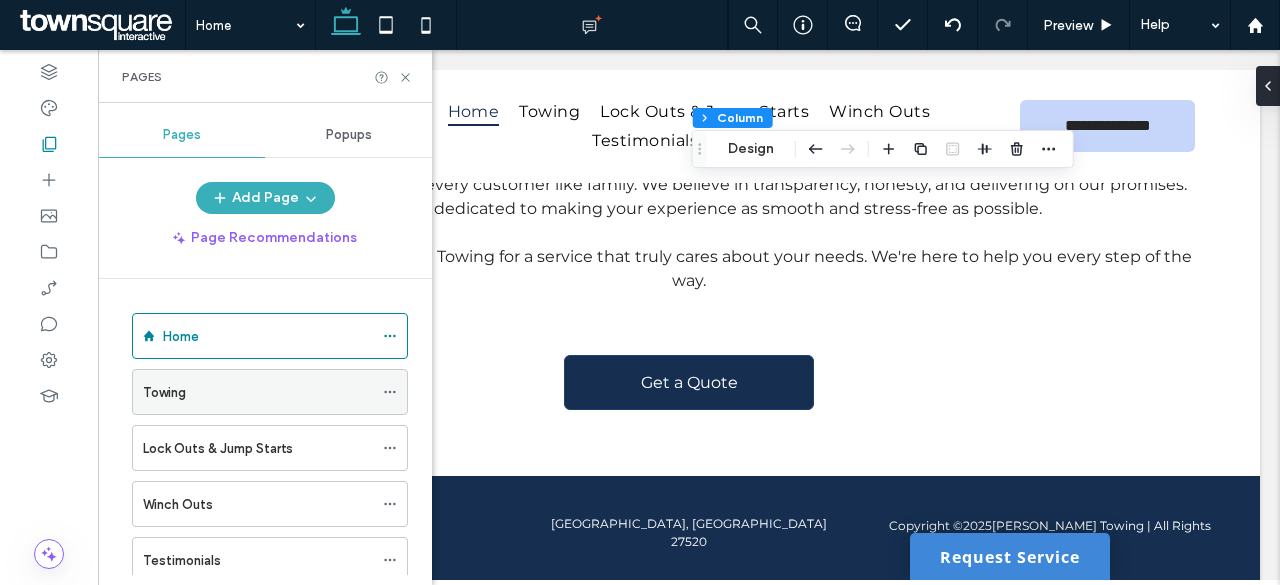 click on "Towing" at bounding box center [258, 392] 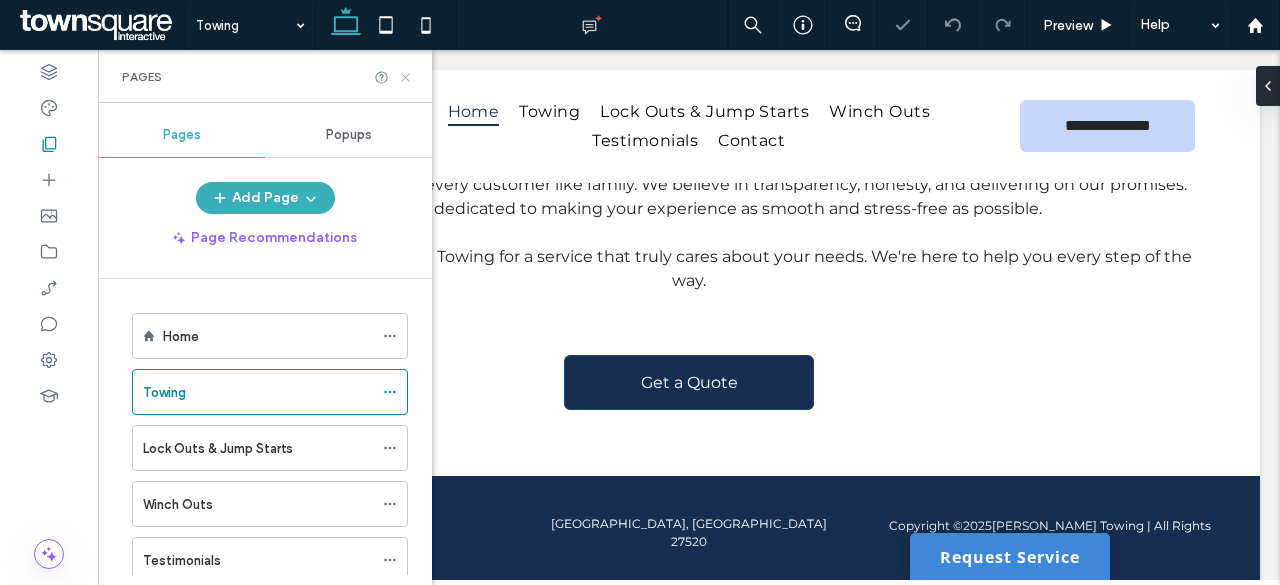 click 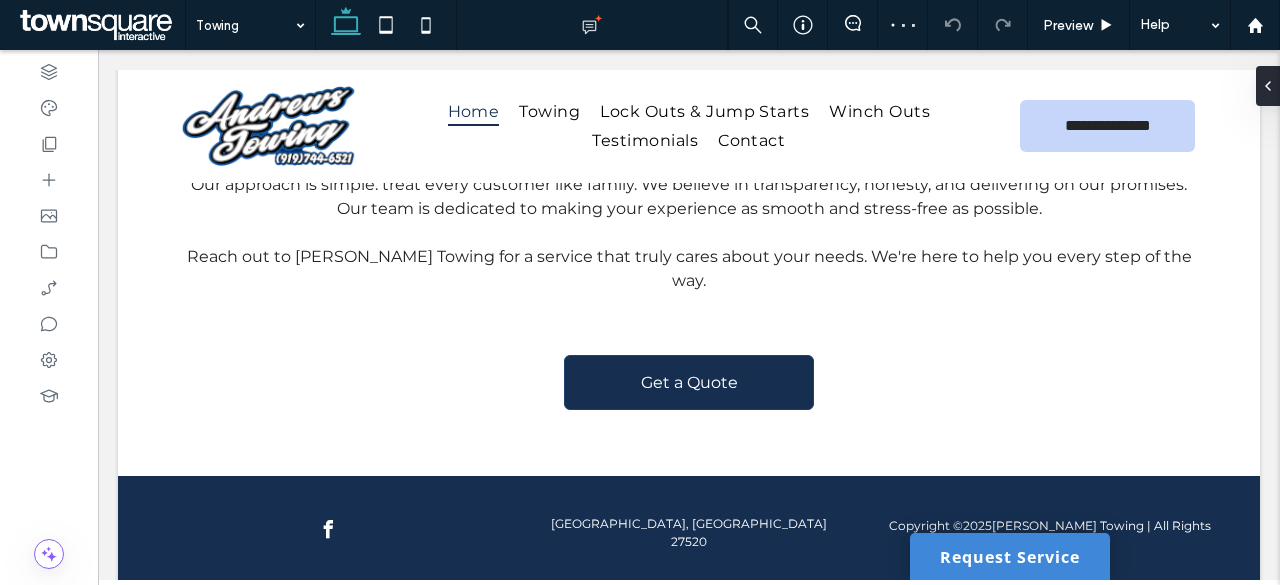 type on "******" 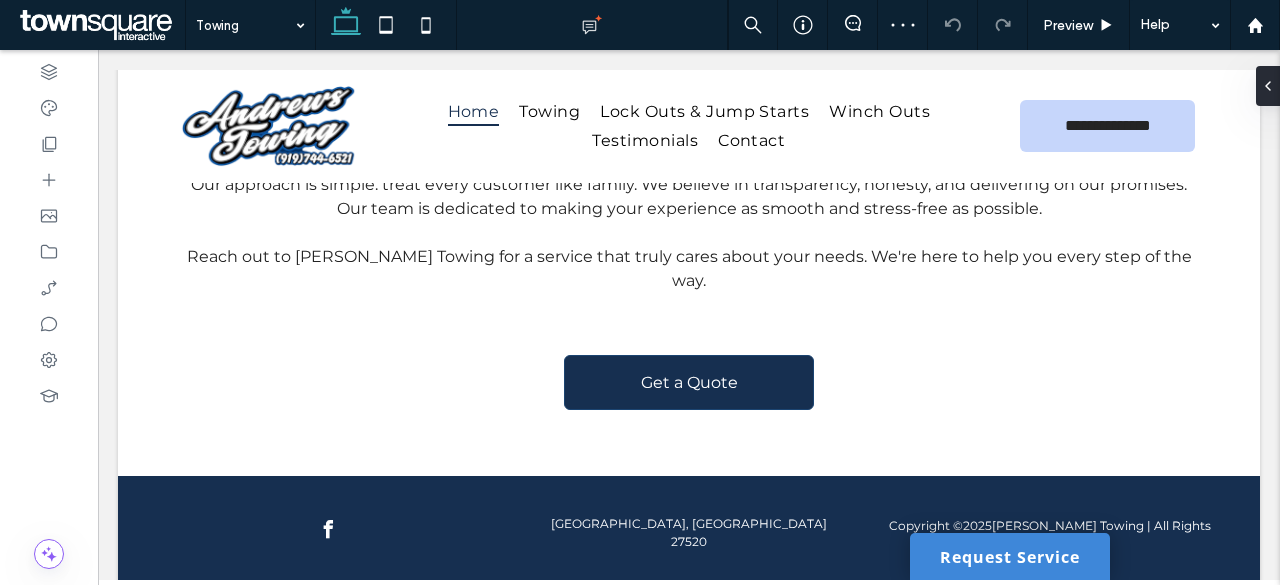 type on "**" 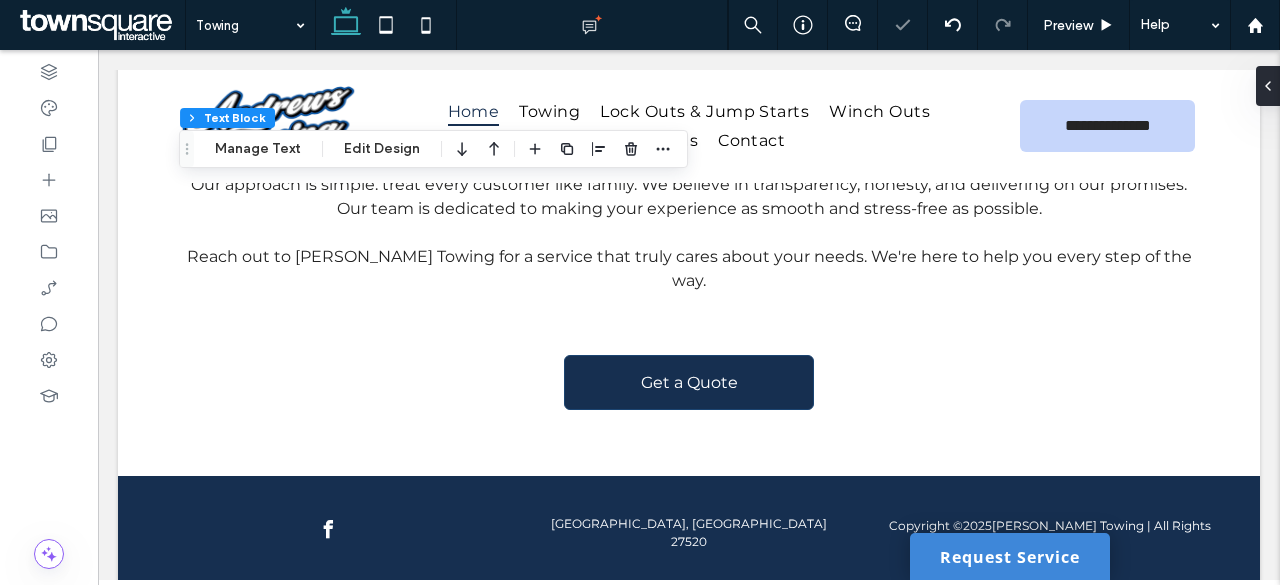 type on "**********" 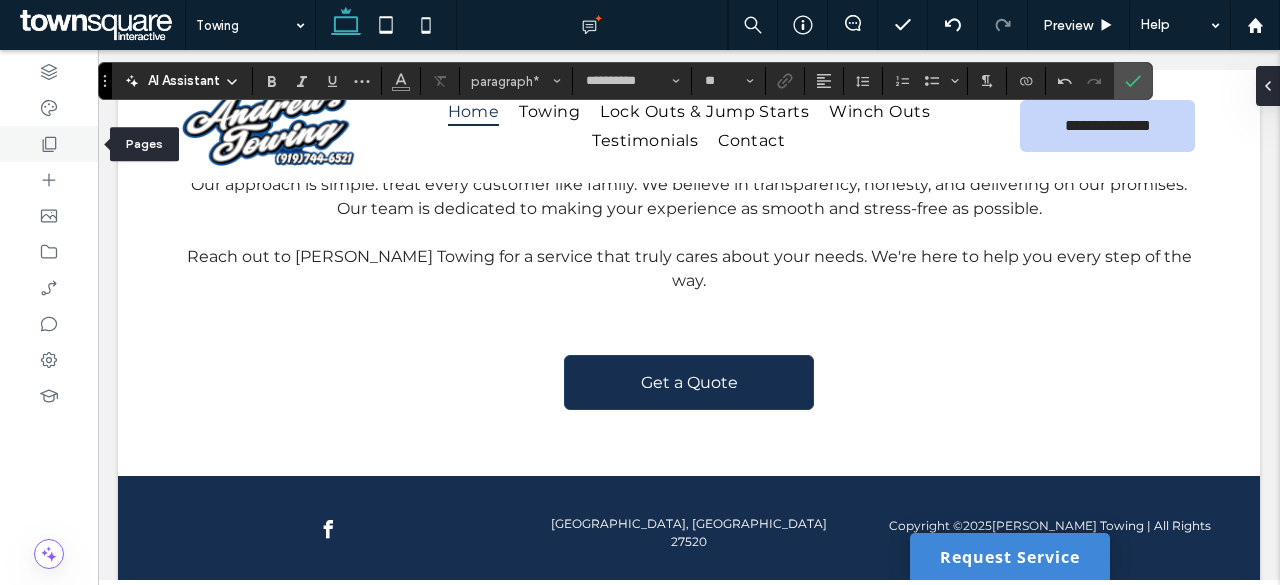 click 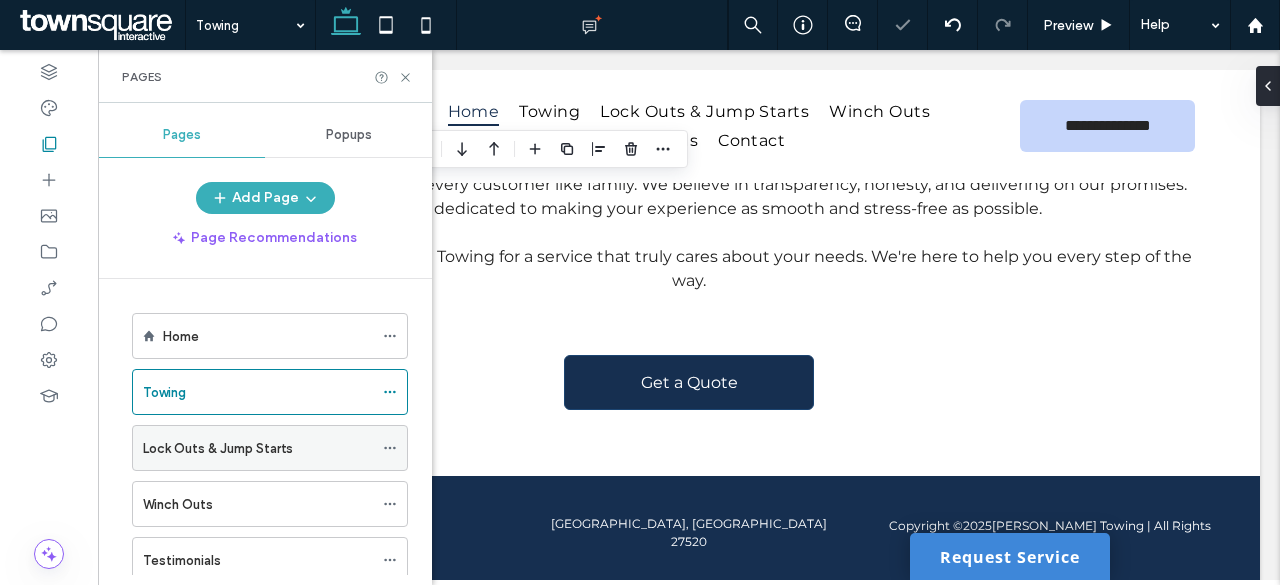click on "Lock Outs & Jump Starts" at bounding box center (218, 448) 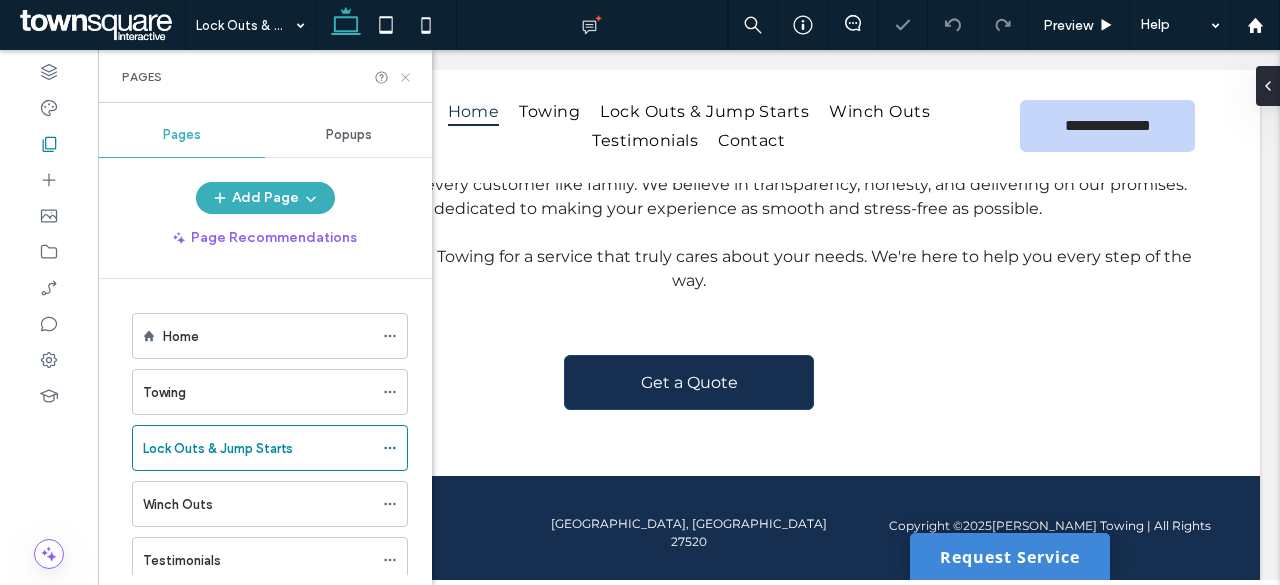 click 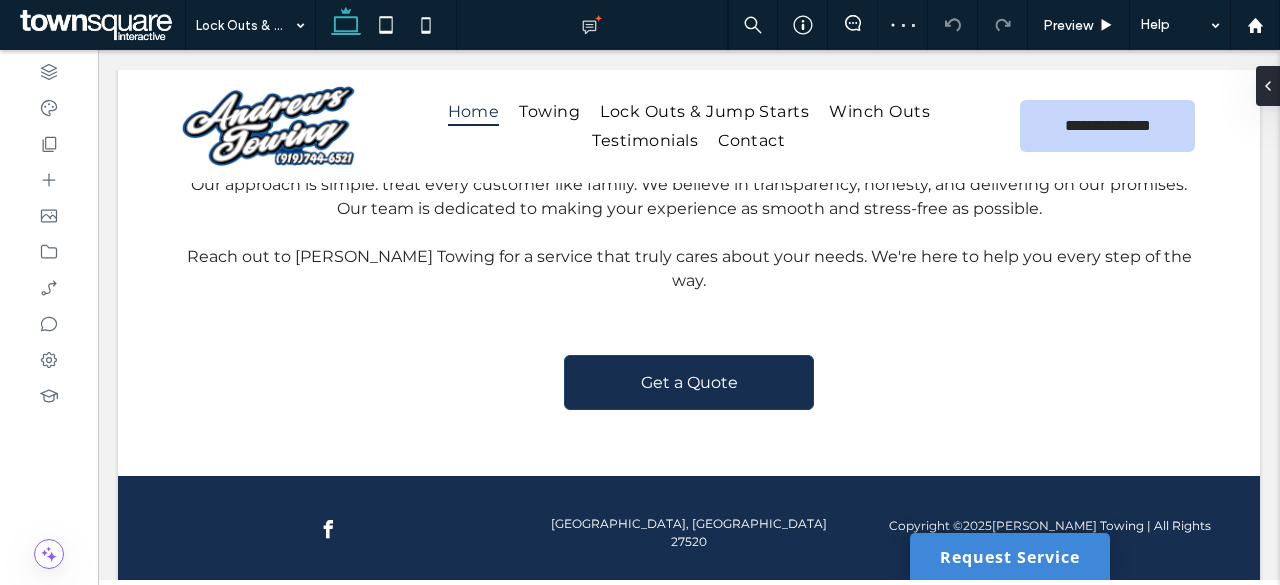 type on "******" 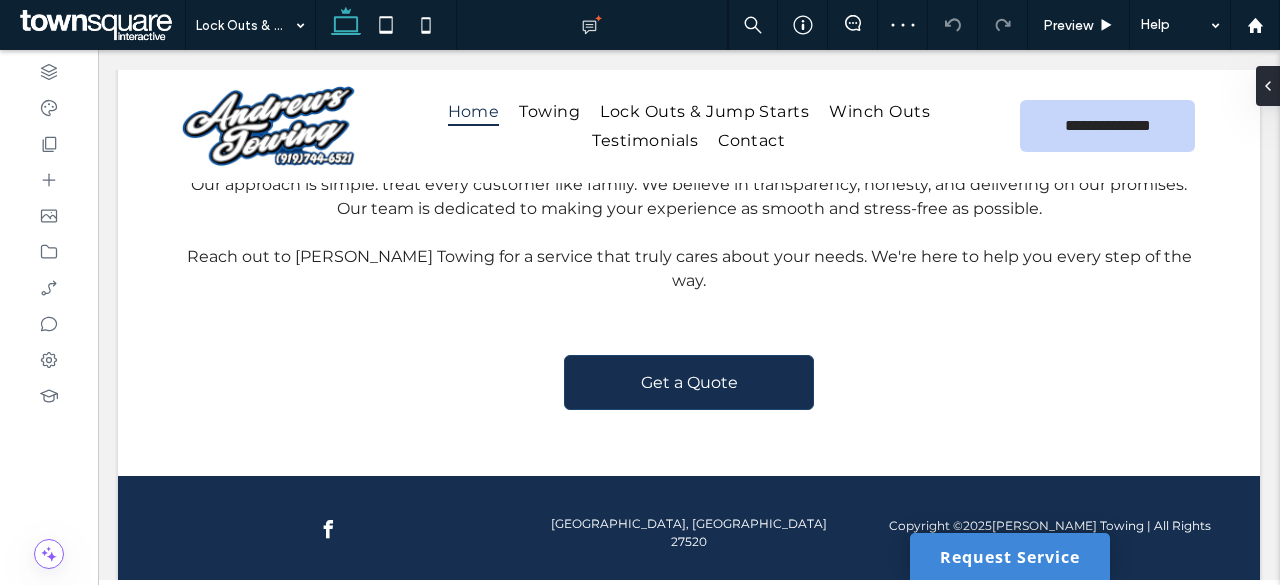 type on "**" 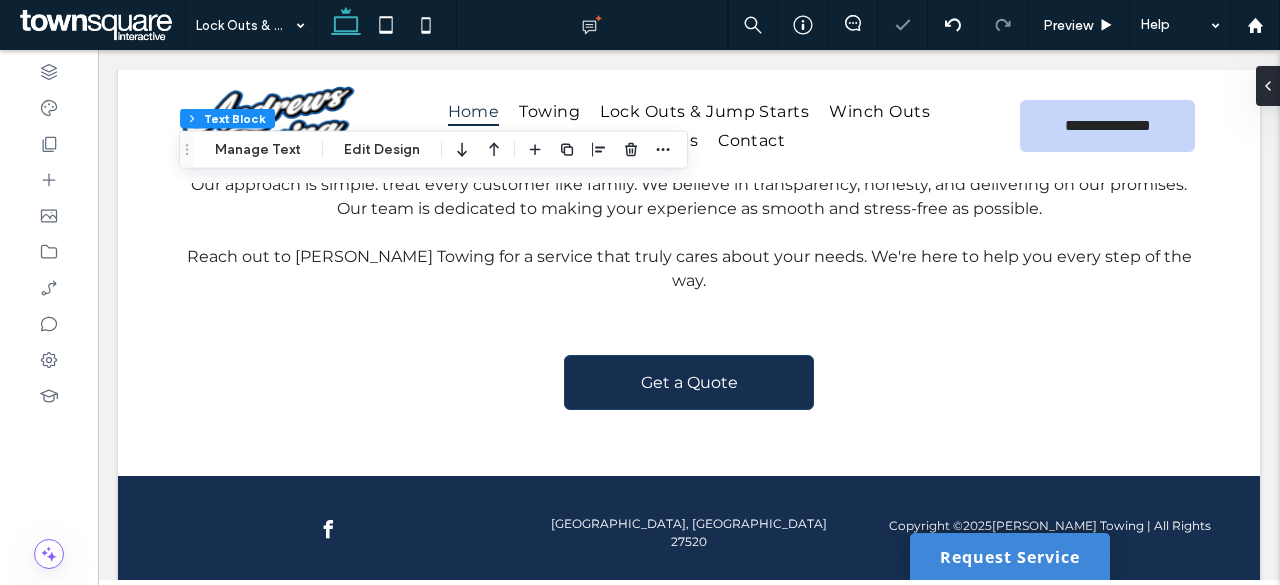 type on "**********" 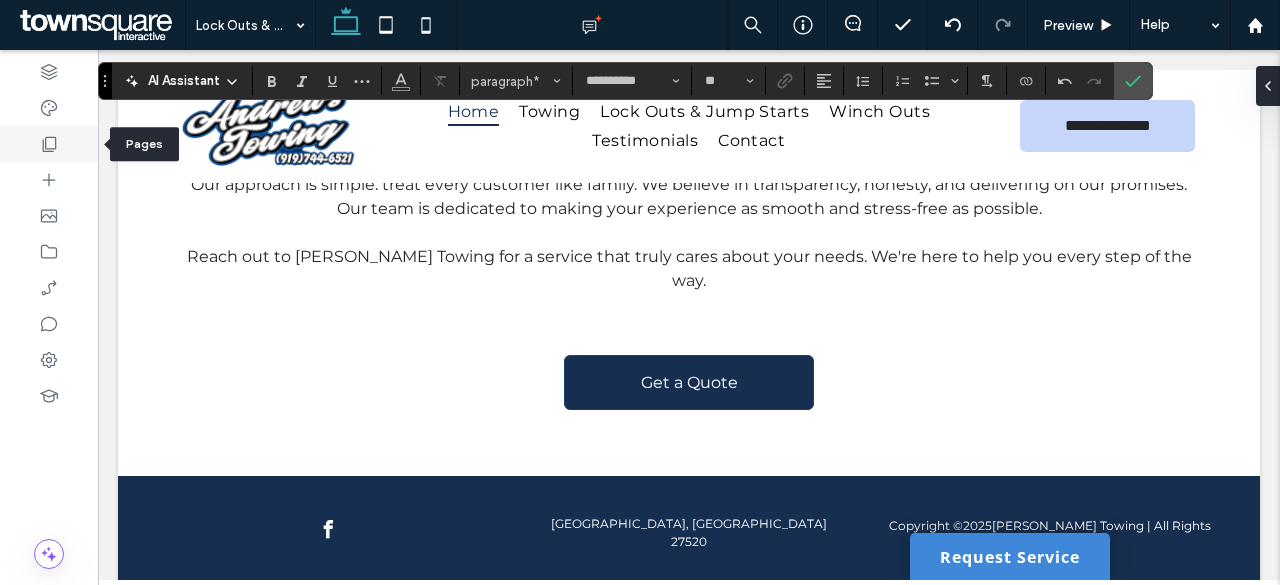 click 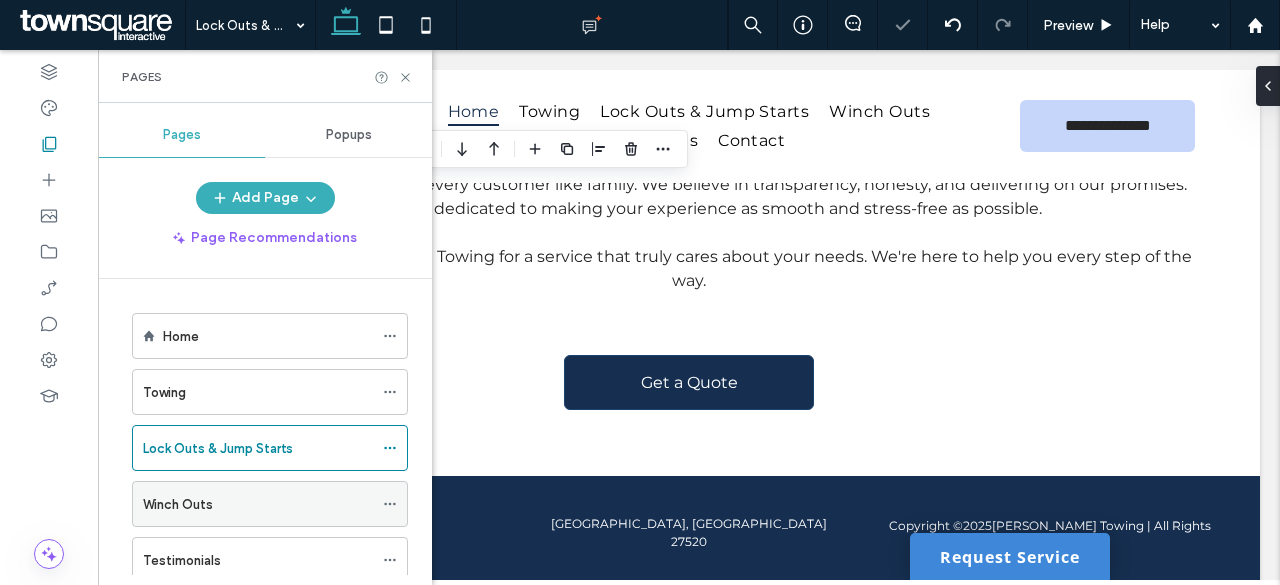 click on "Winch Outs" at bounding box center [258, 504] 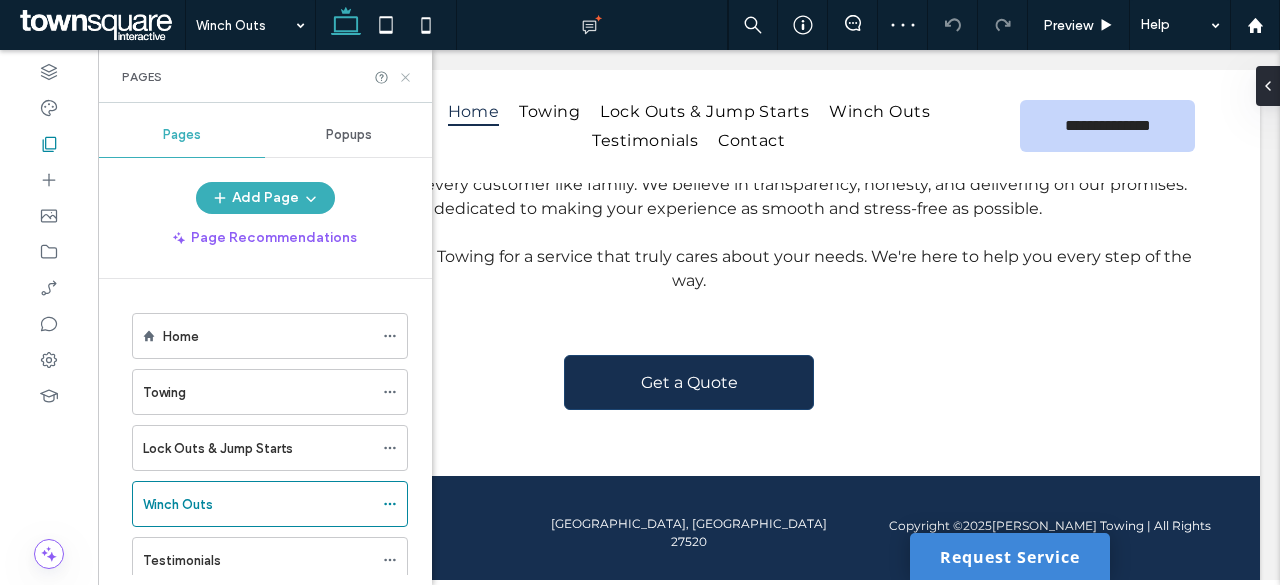 click 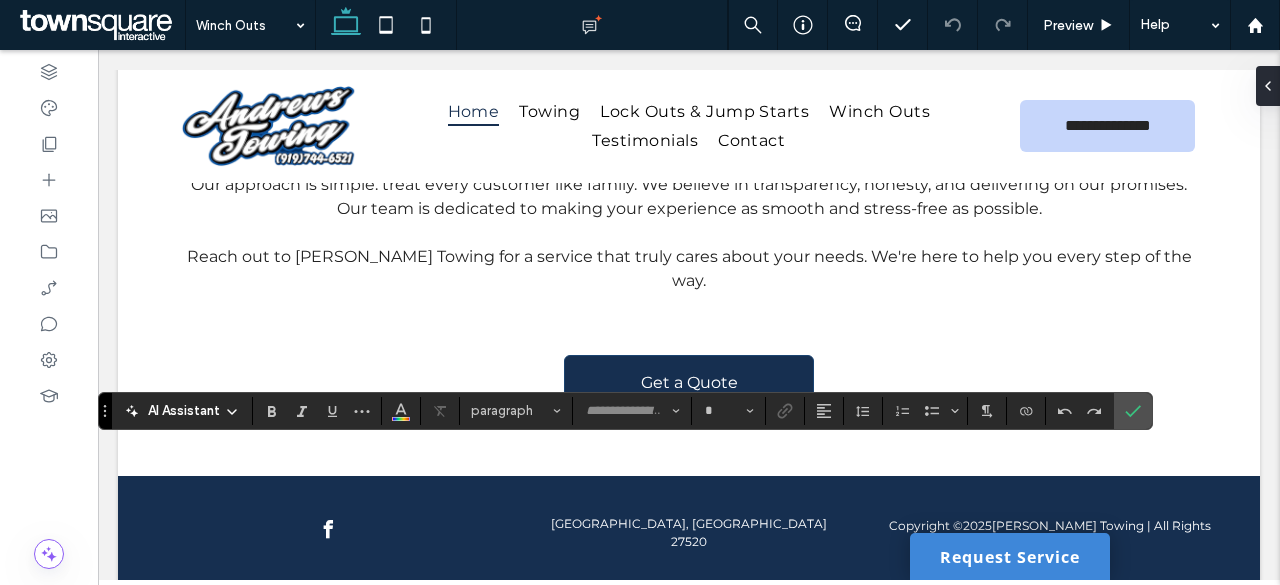 type on "******" 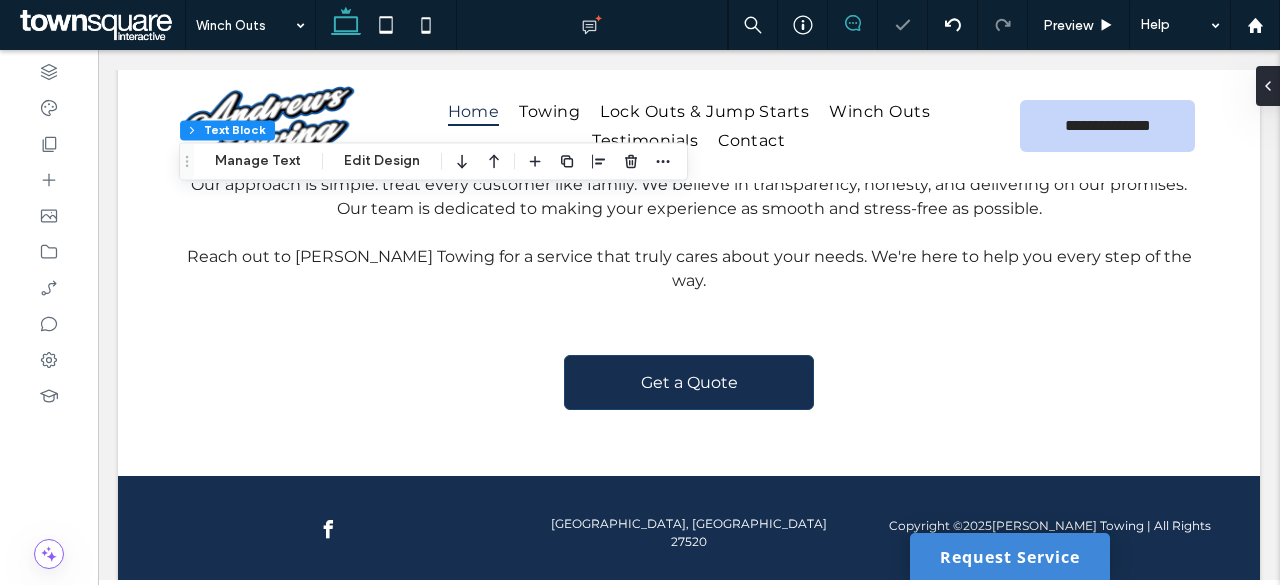 type on "**********" 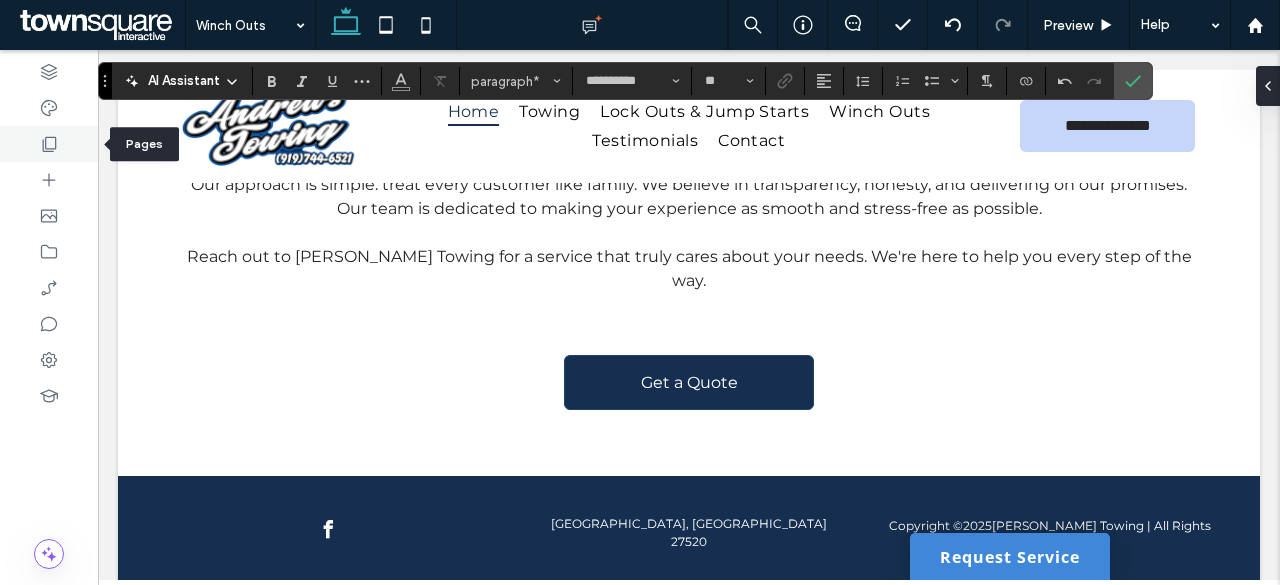 click at bounding box center [49, 144] 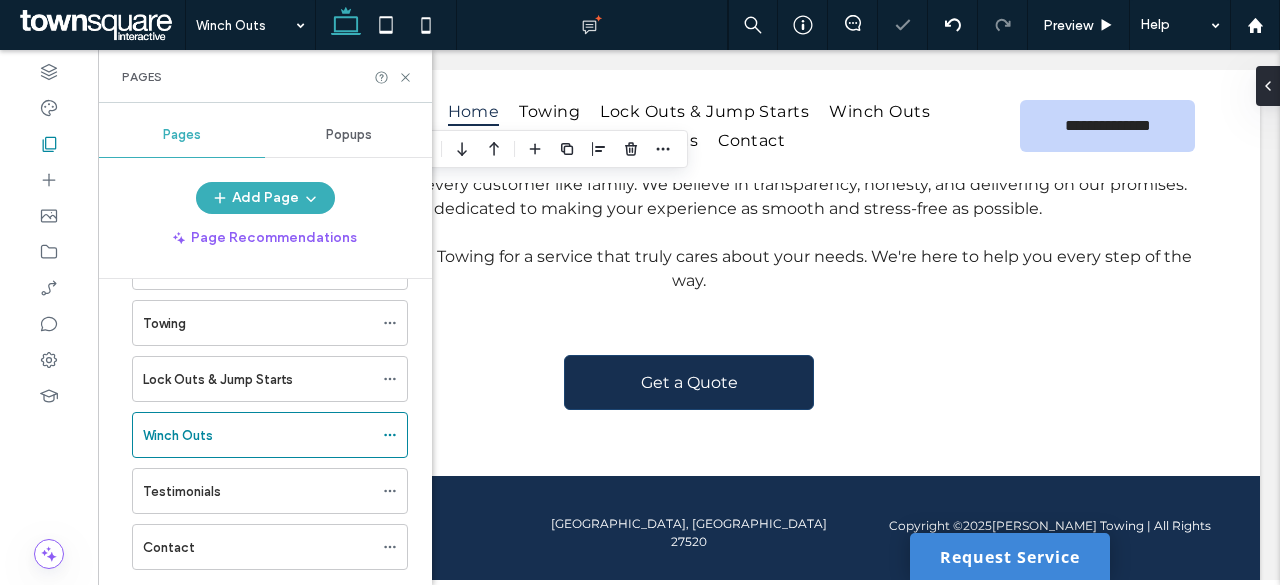 scroll, scrollTop: 108, scrollLeft: 0, axis: vertical 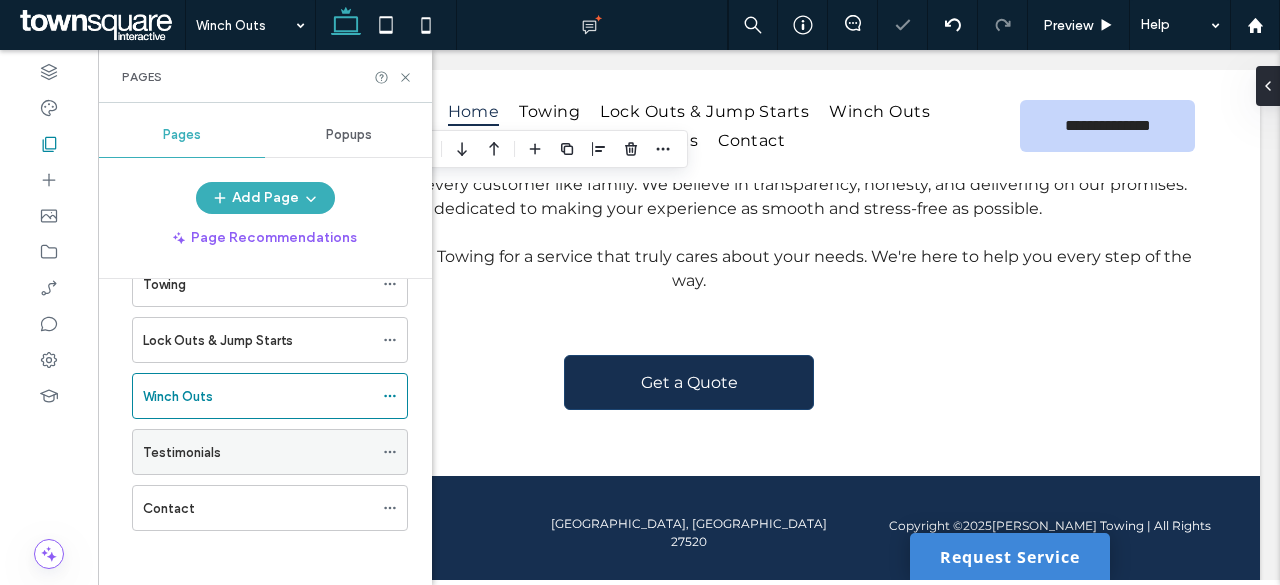 click on "Testimonials" at bounding box center (258, 452) 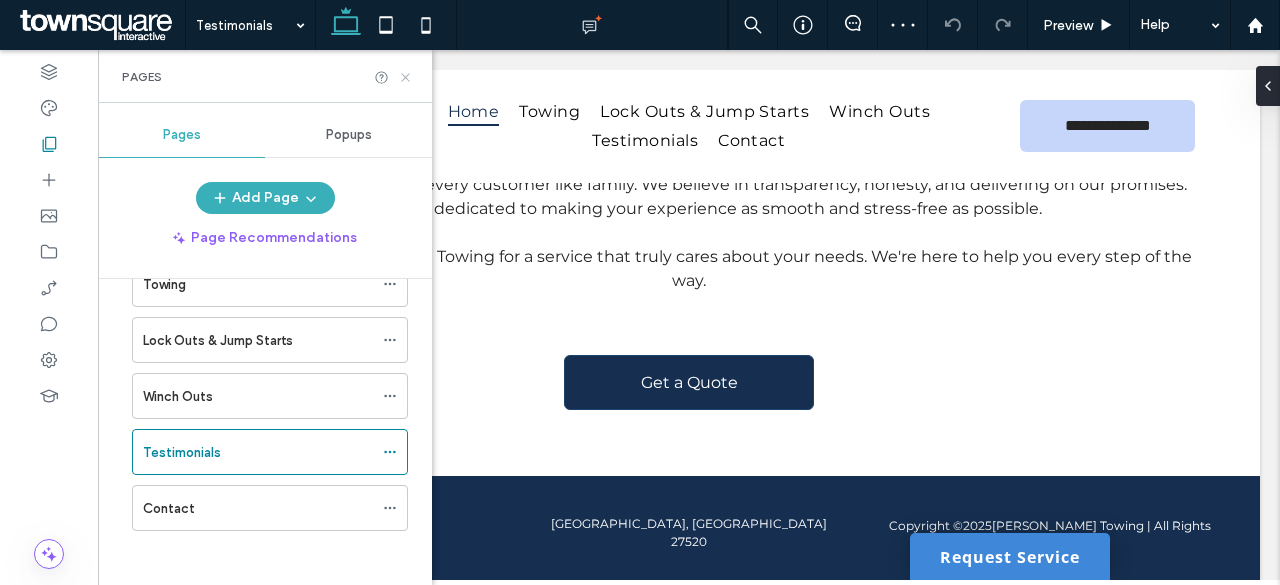 click 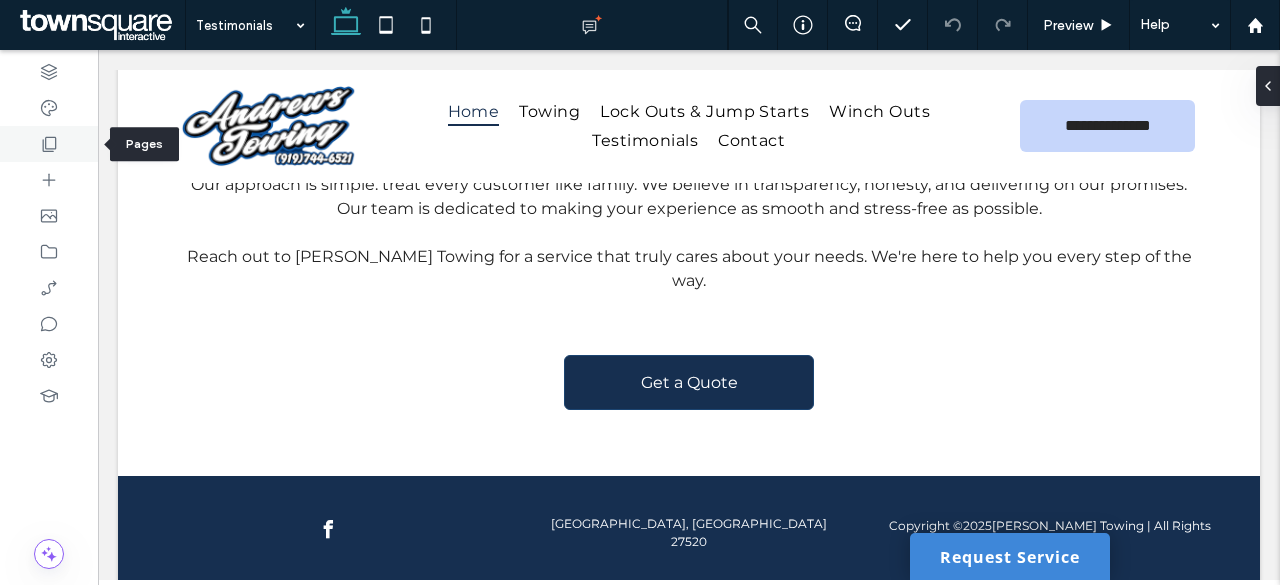 click at bounding box center [49, 144] 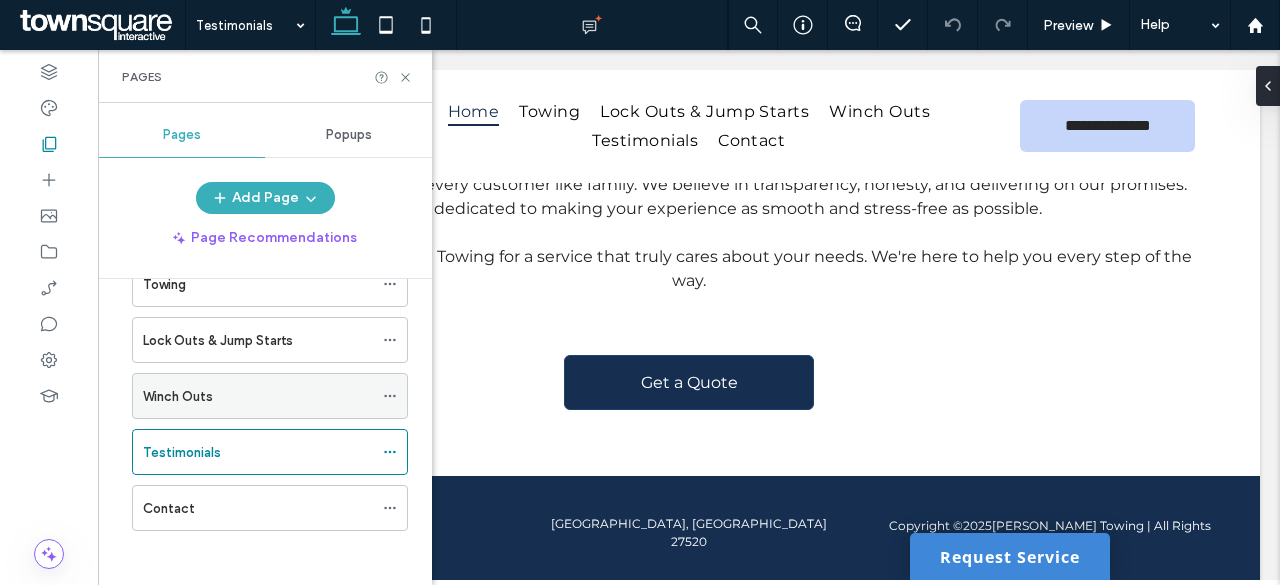 scroll, scrollTop: 108, scrollLeft: 0, axis: vertical 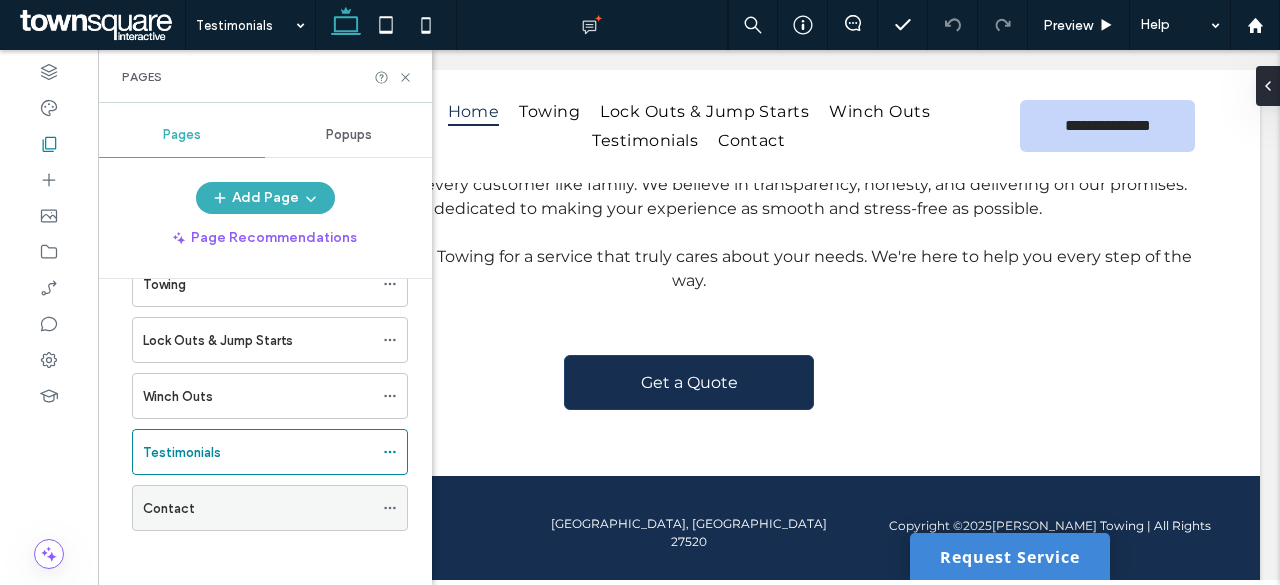 click on "Contact" at bounding box center (258, 508) 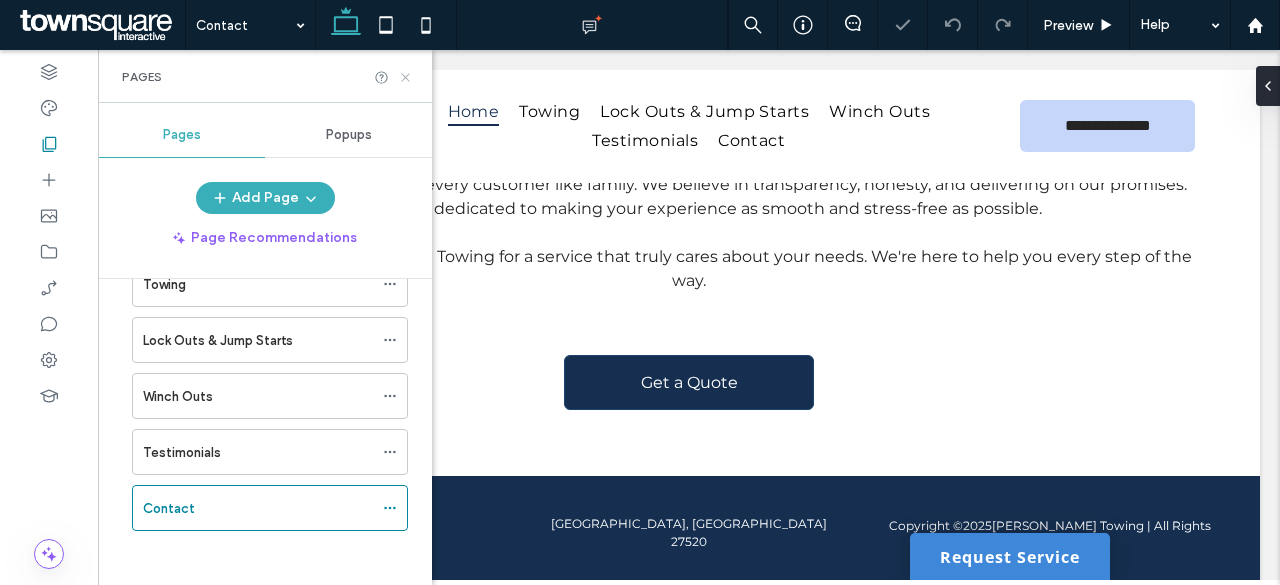 click 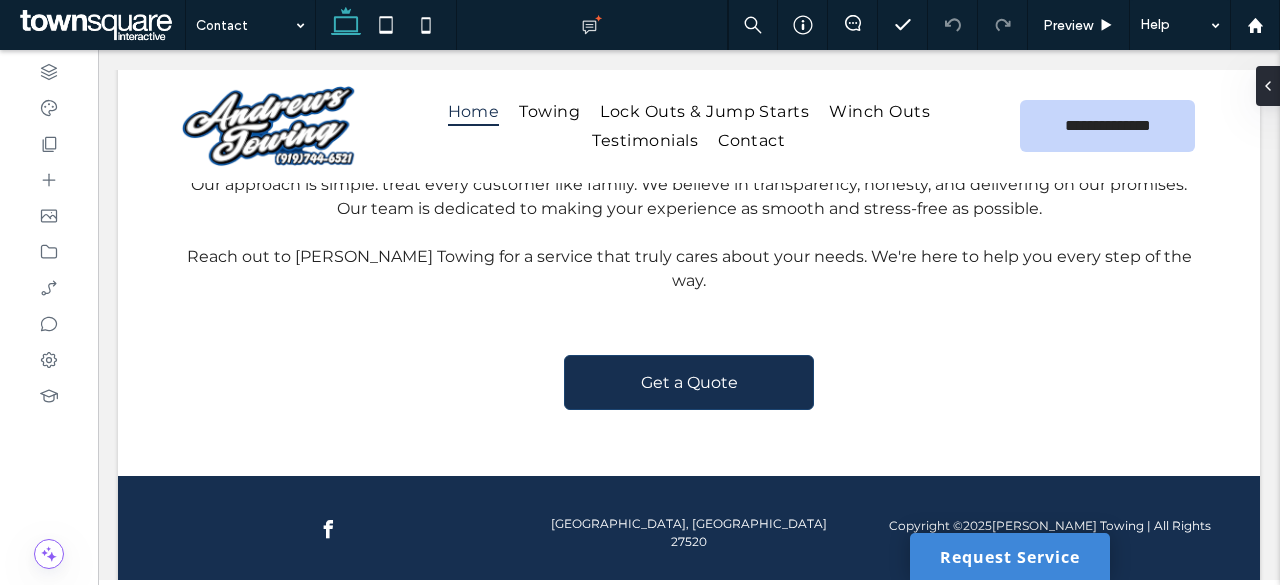 type on "**********" 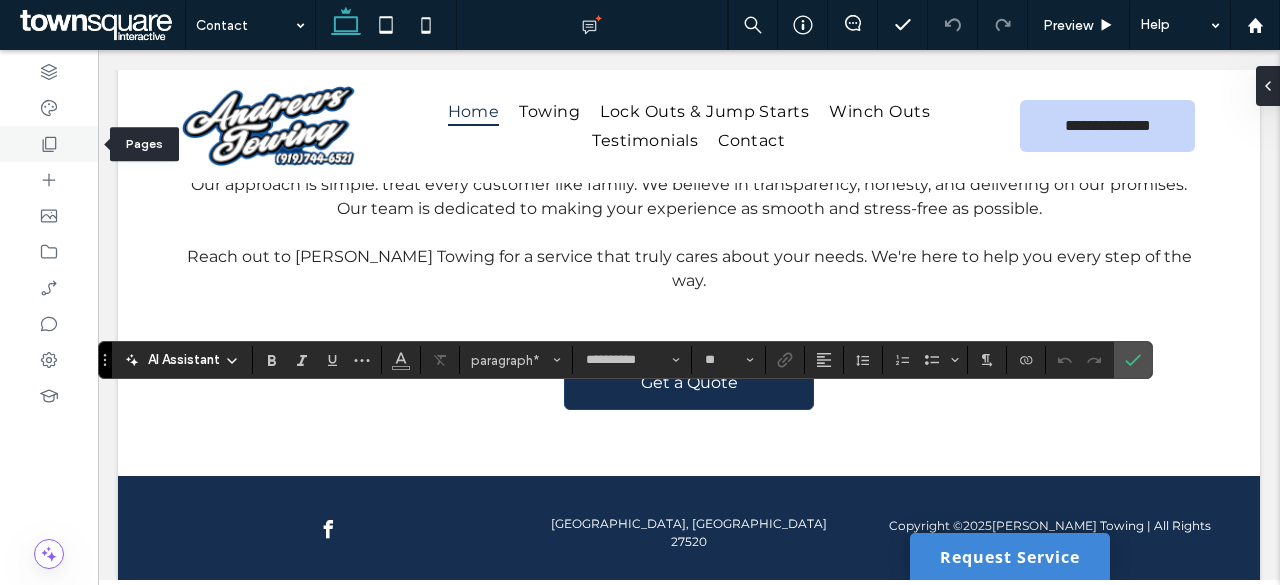 click at bounding box center (49, 144) 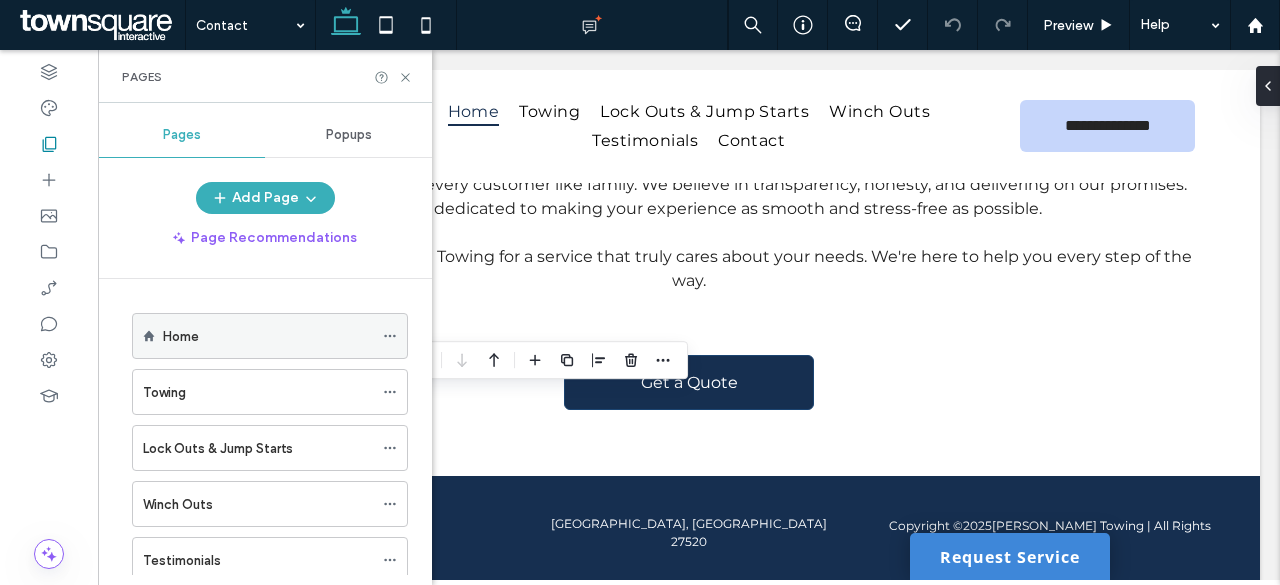 click on "Home" at bounding box center [268, 336] 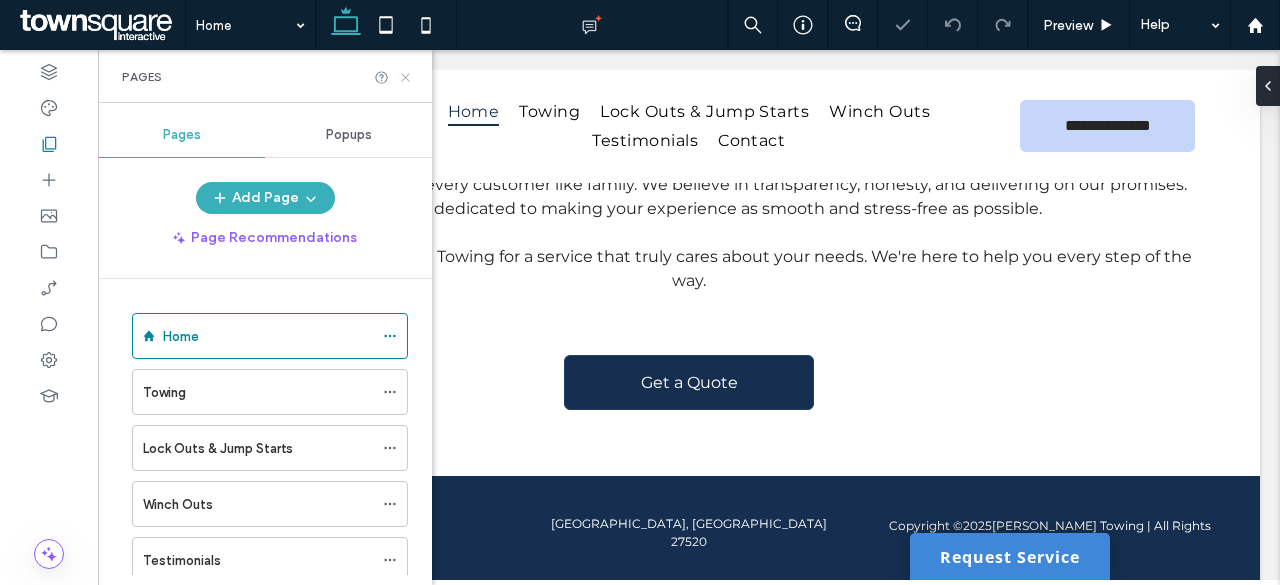 click 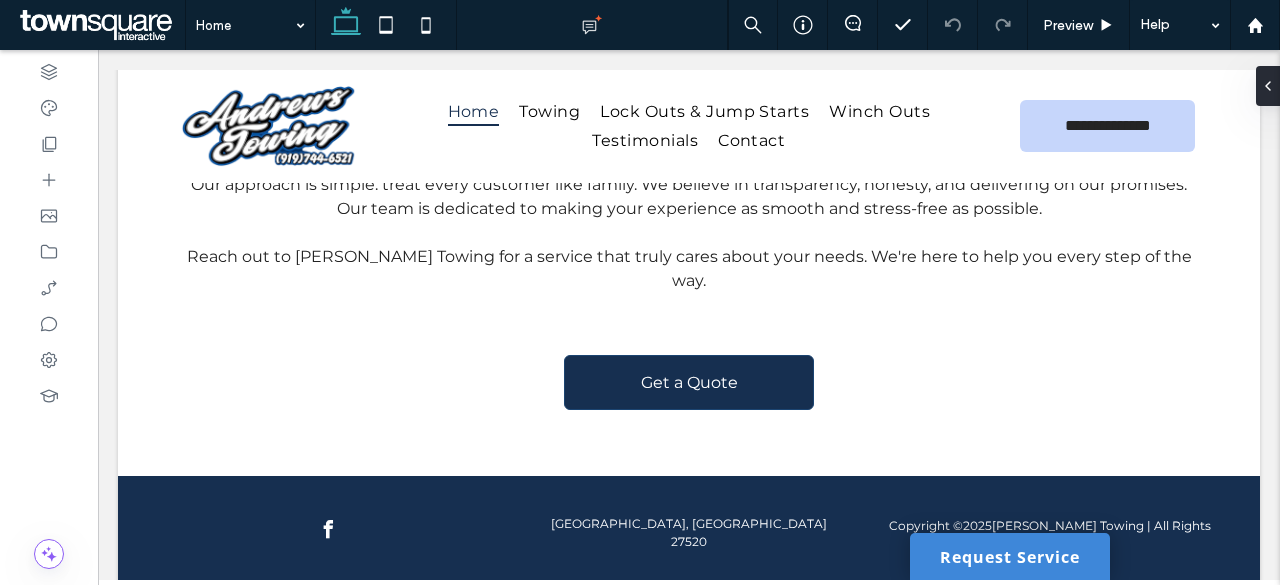 type on "******" 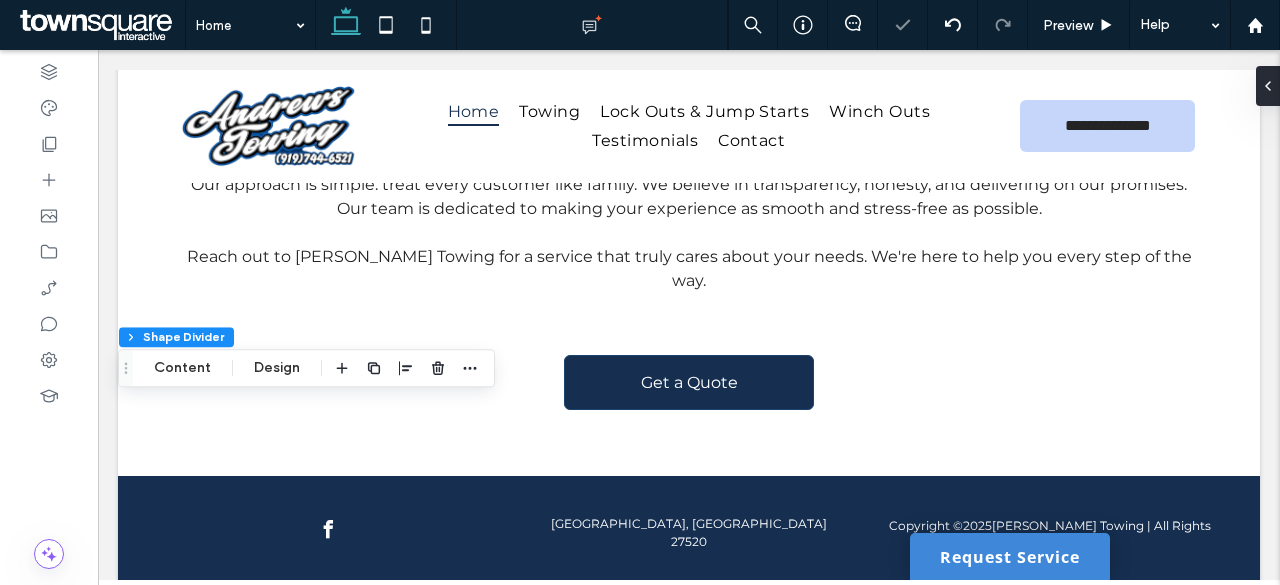 click at bounding box center [49, 317] 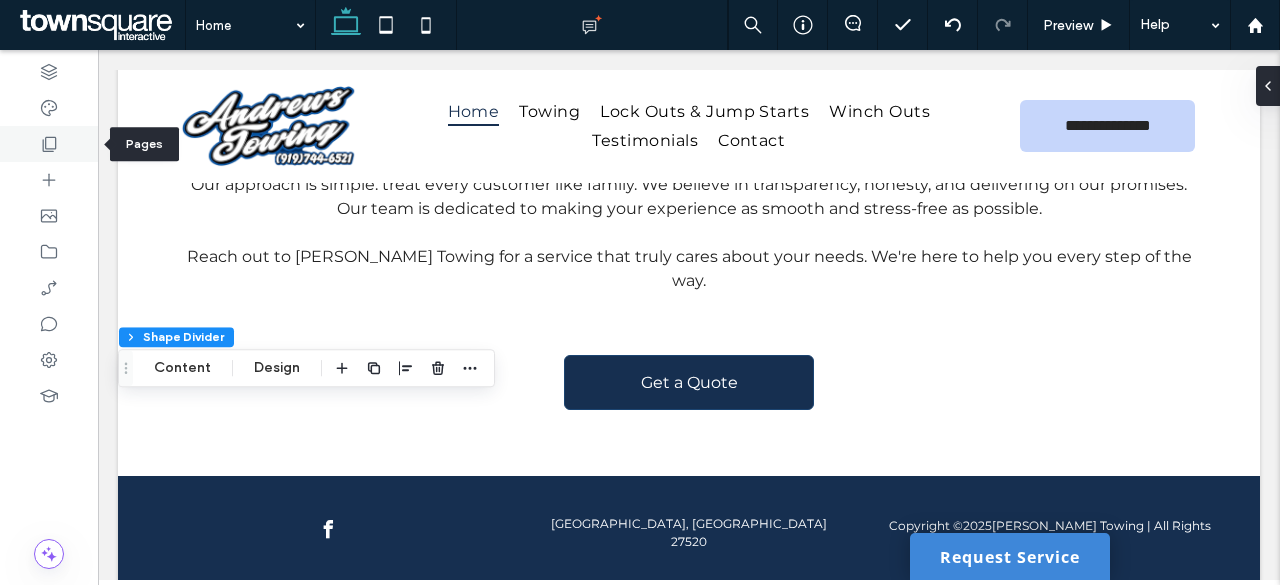click at bounding box center [49, 144] 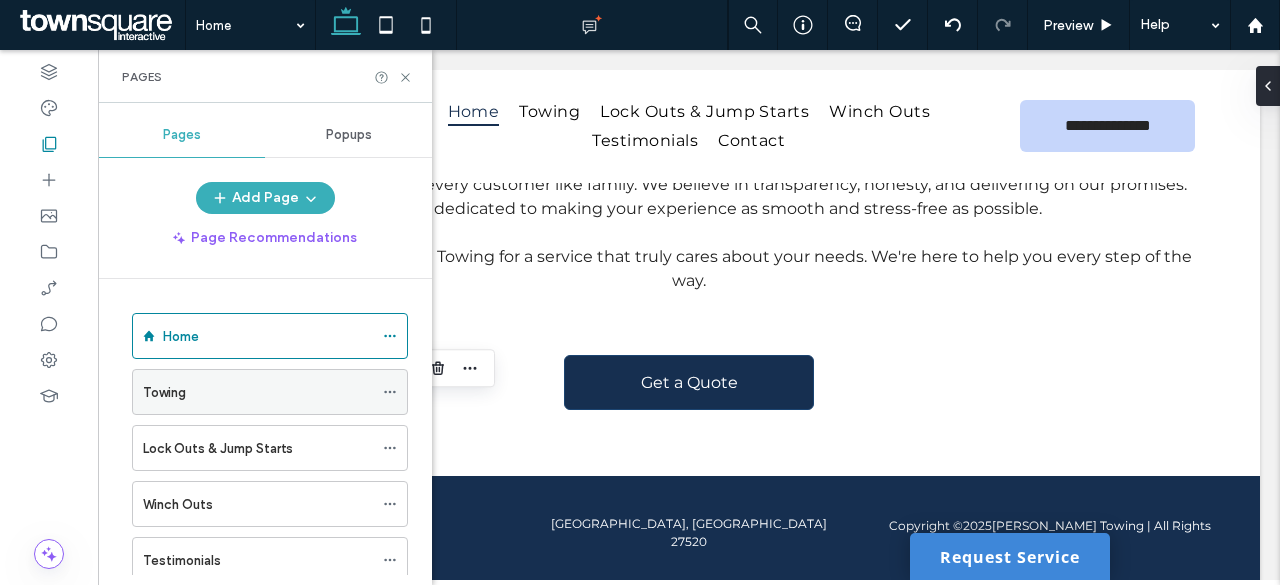 click on "Towing" at bounding box center (258, 392) 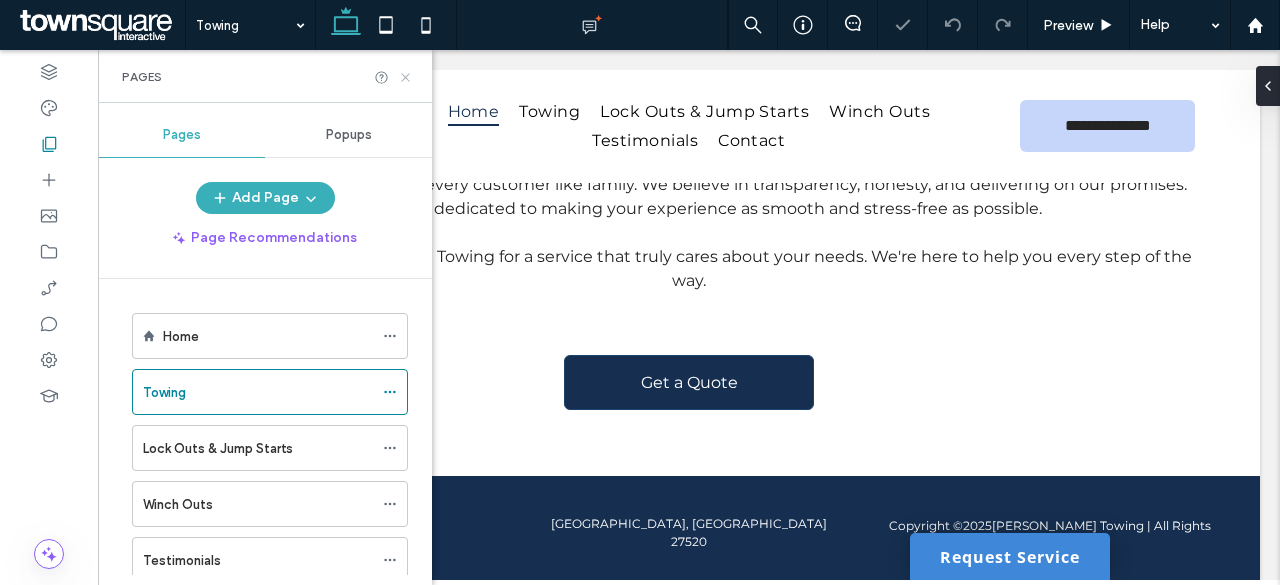 click 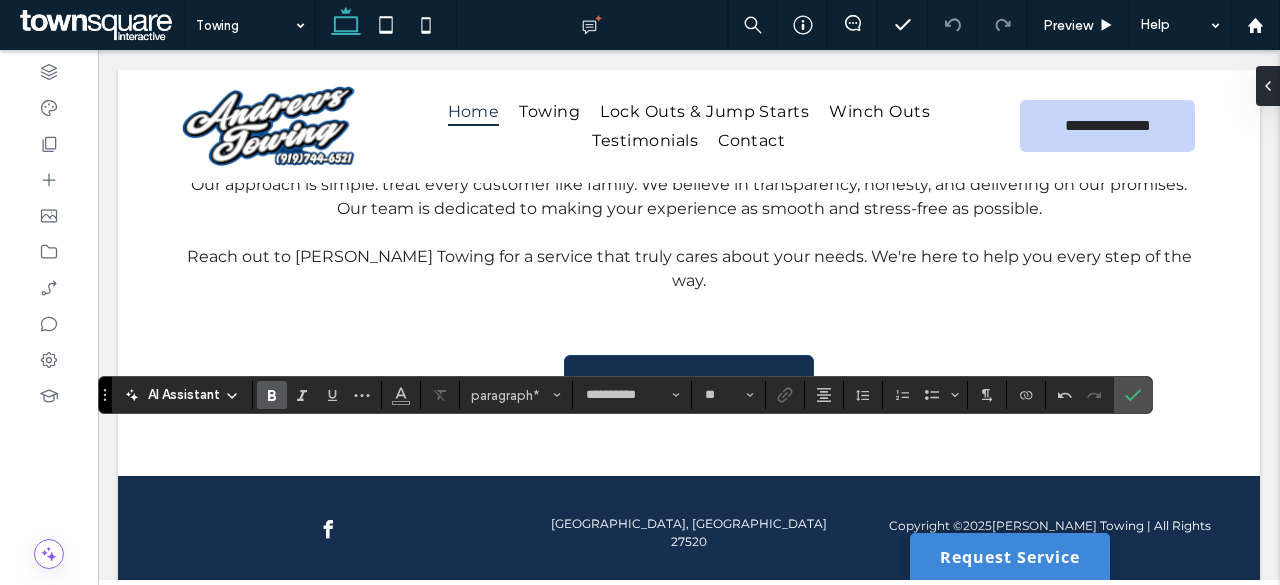 click at bounding box center [49, 317] 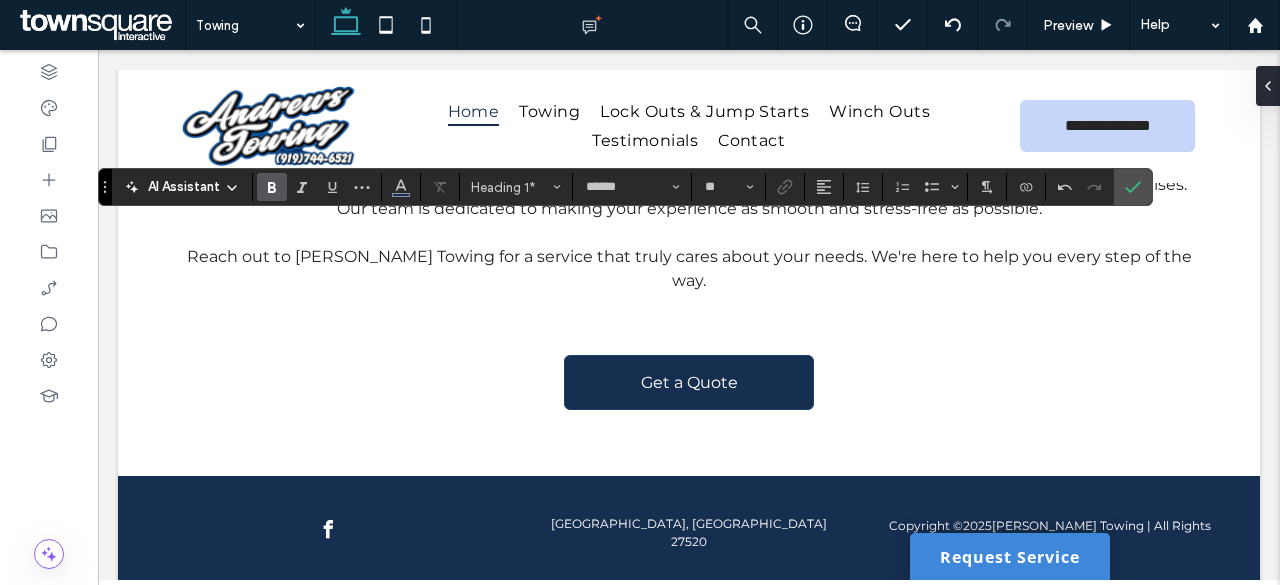click at bounding box center (49, 317) 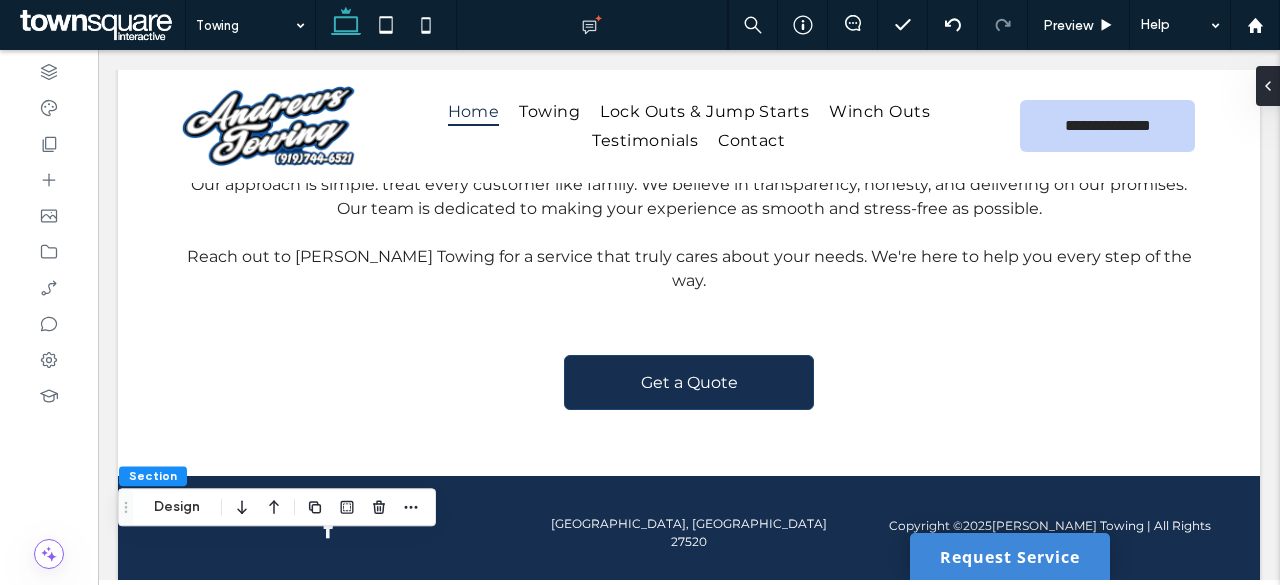 click at bounding box center (49, 317) 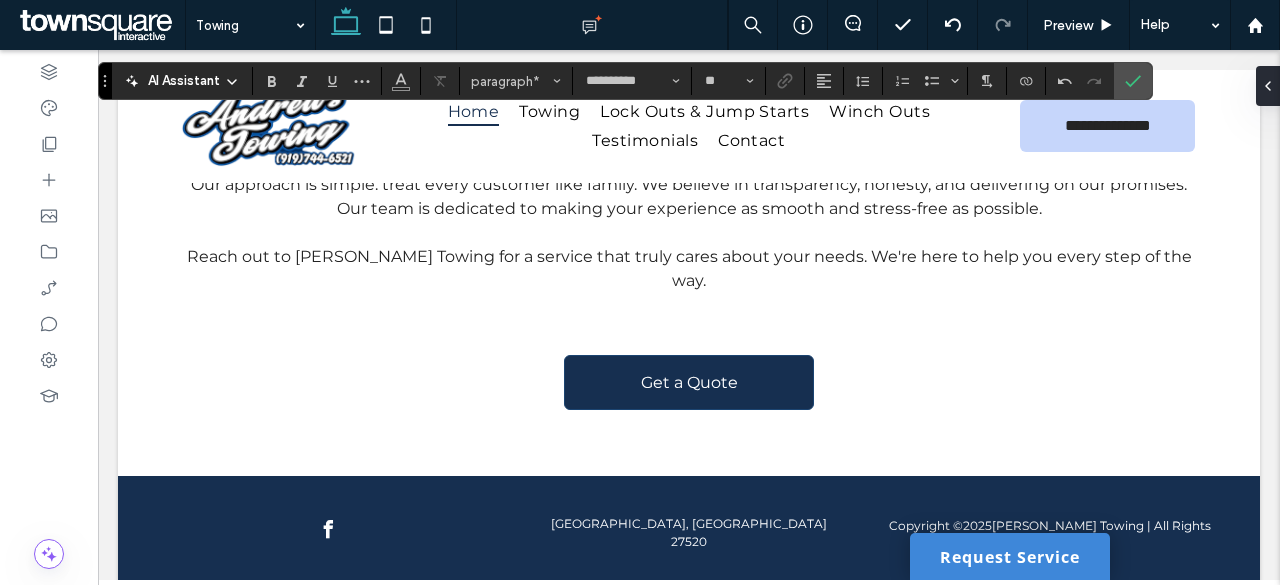 click at bounding box center (49, 317) 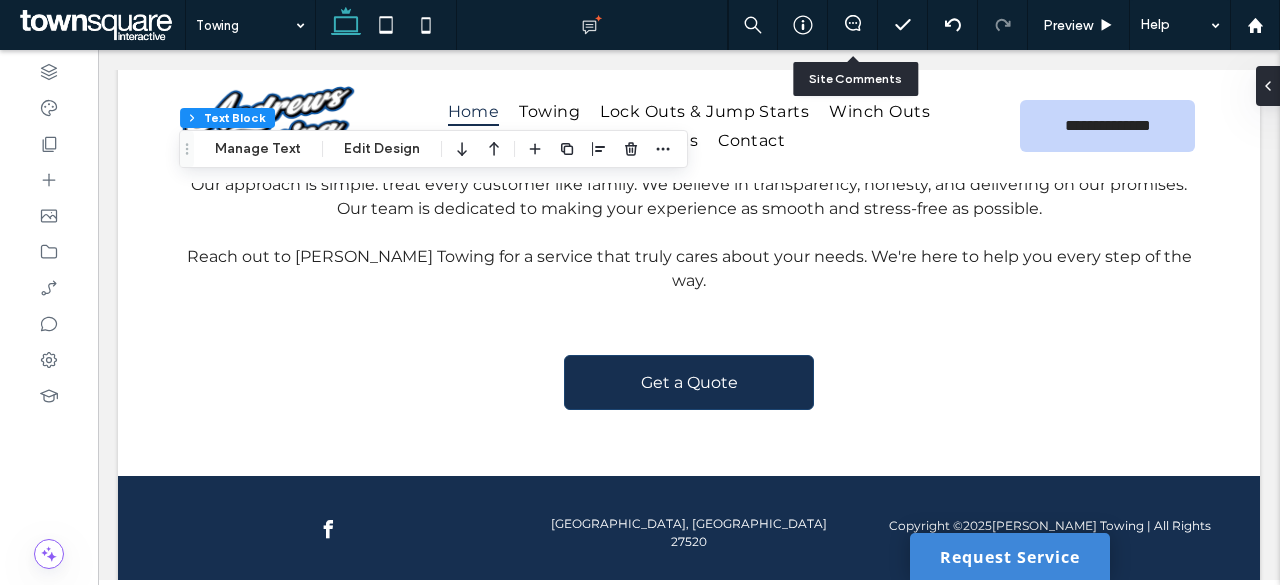 click at bounding box center [852, 25] 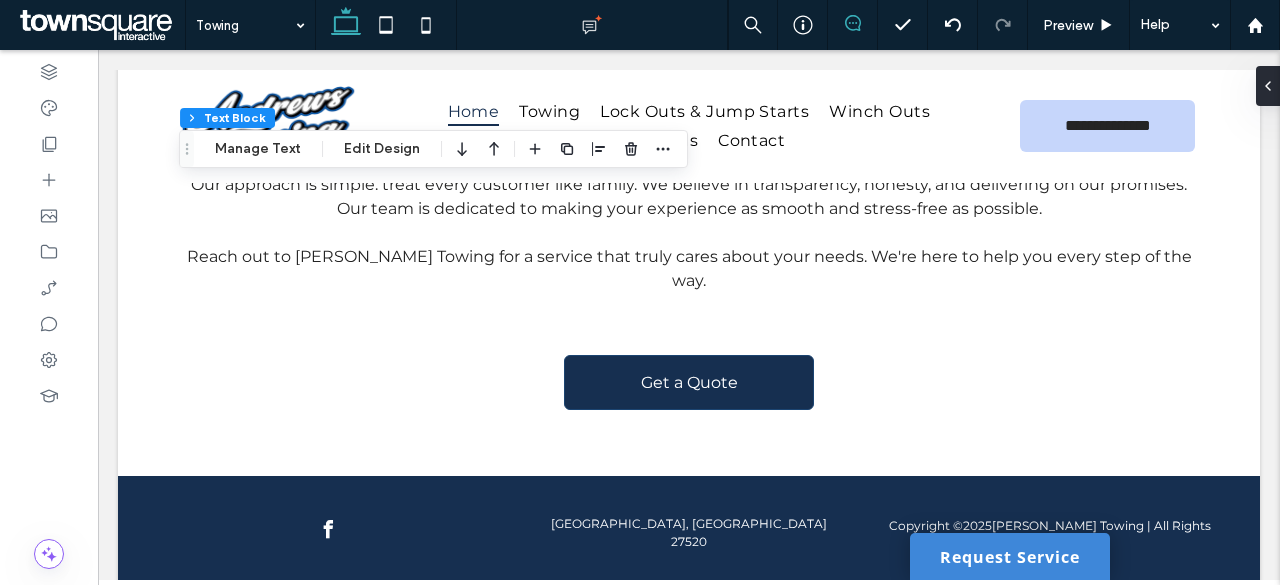 click 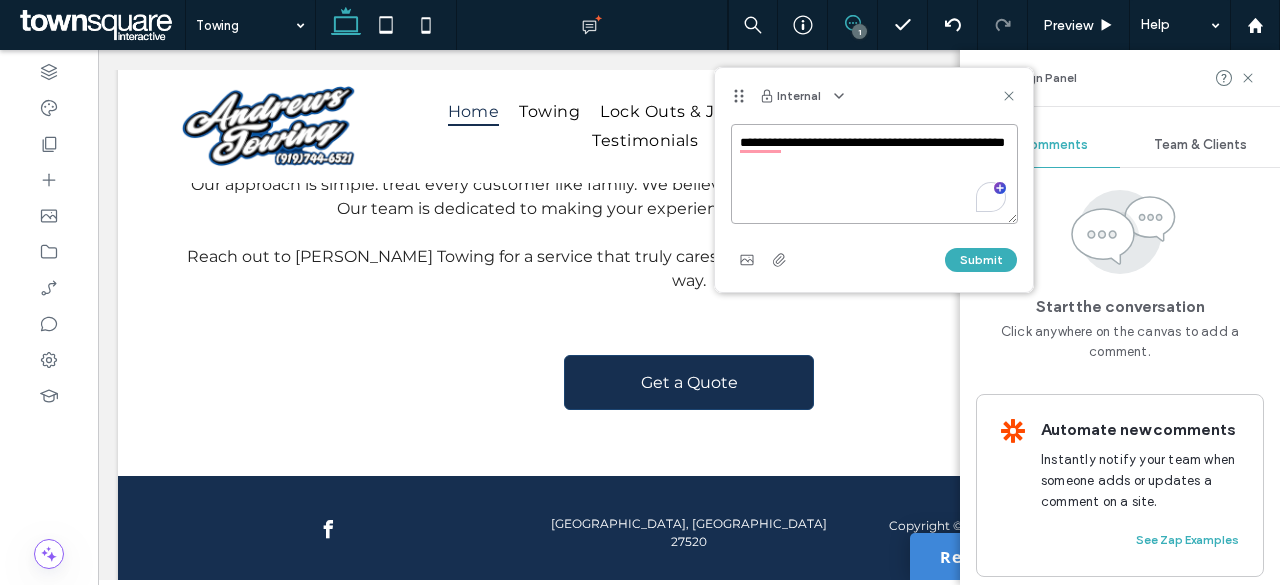 paste on "**********" 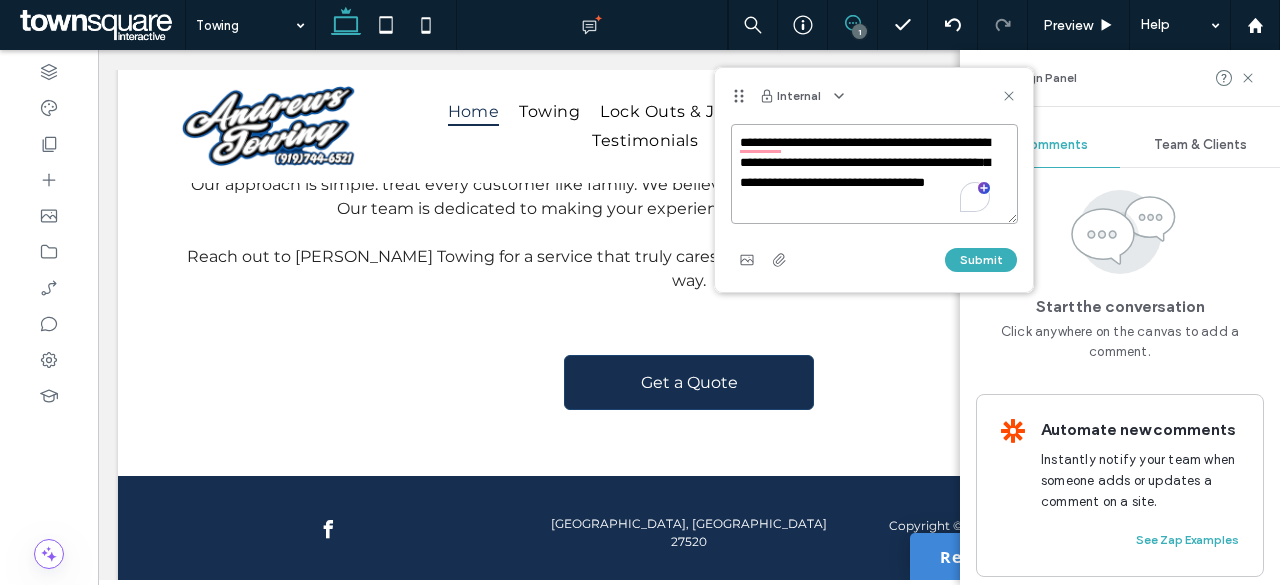 scroll, scrollTop: 8, scrollLeft: 0, axis: vertical 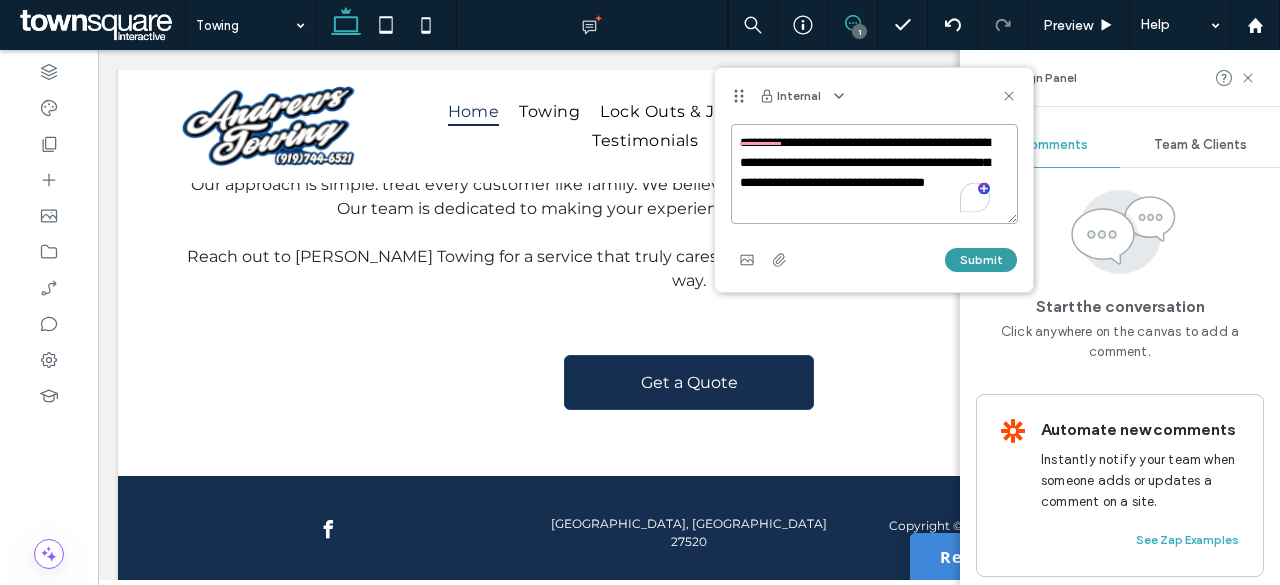 type on "**********" 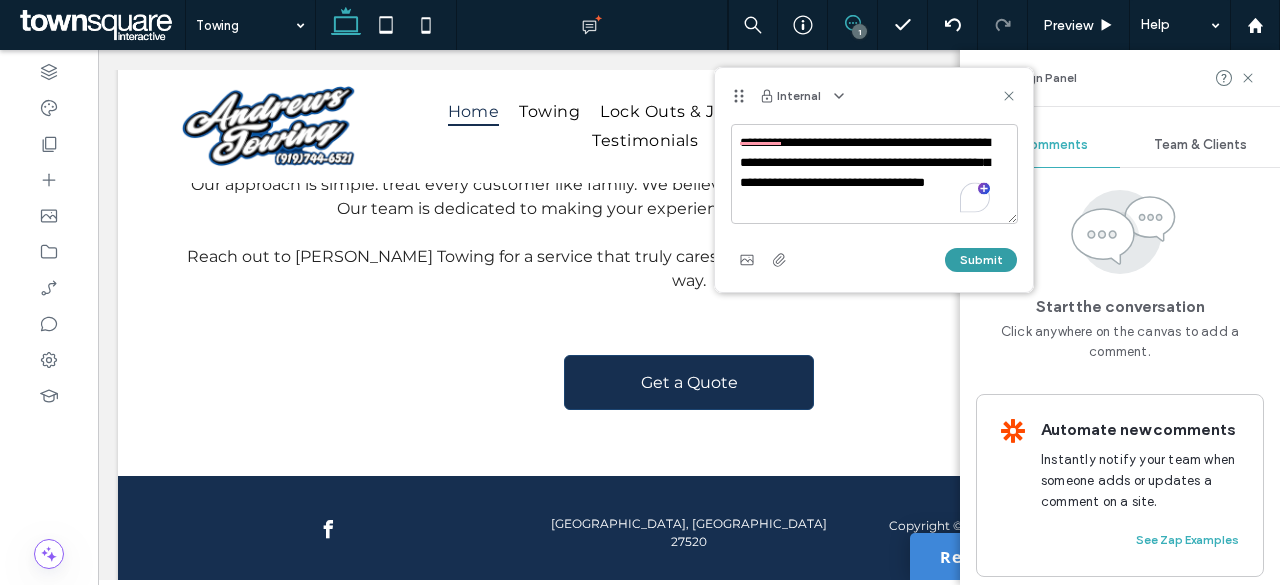 click on "Submit" at bounding box center (981, 260) 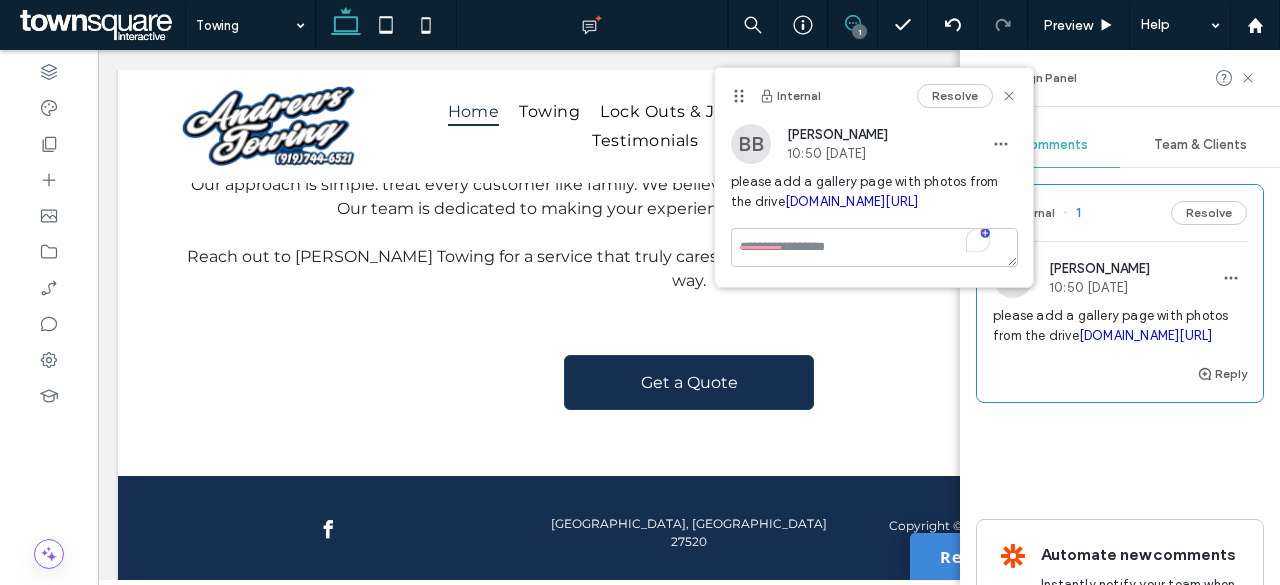 scroll, scrollTop: 0, scrollLeft: 0, axis: both 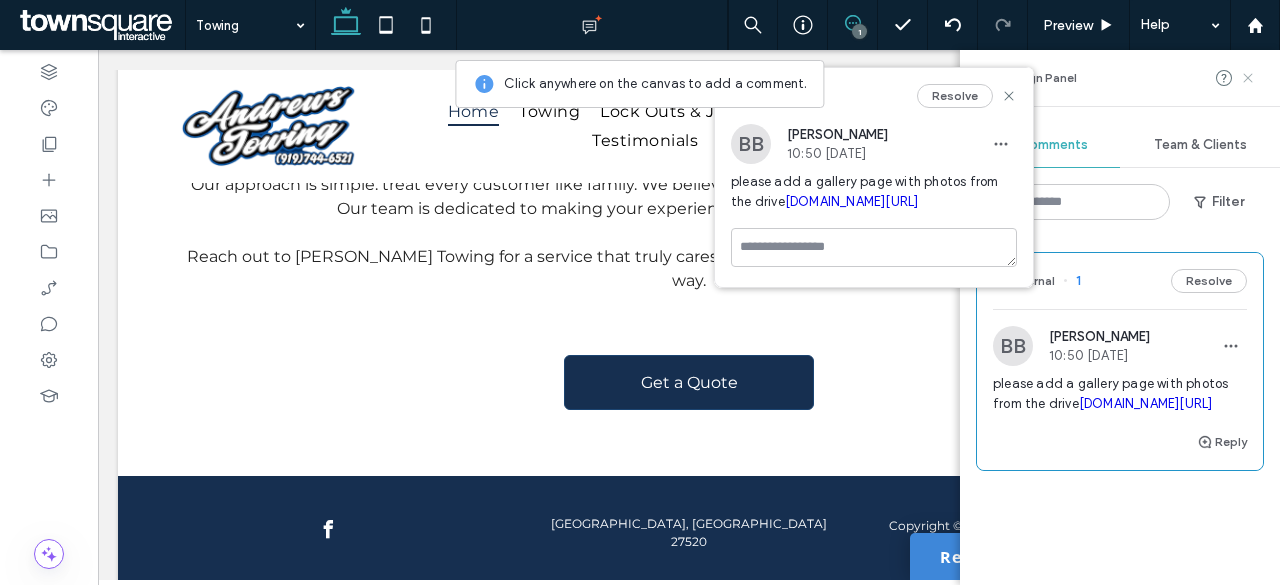 click 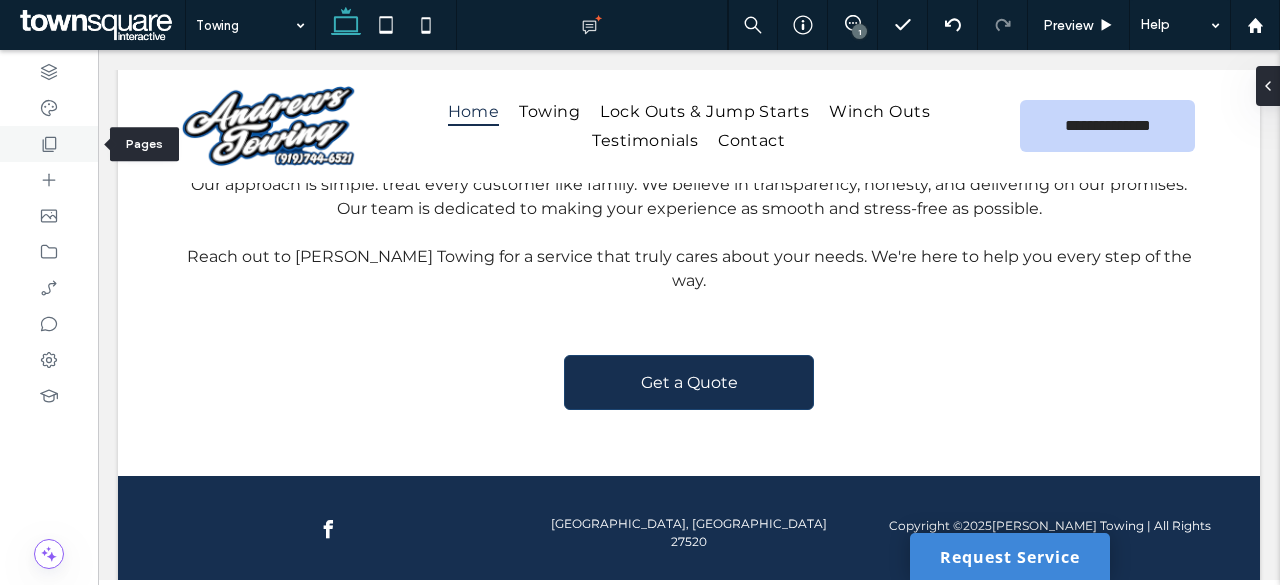 click at bounding box center (49, 144) 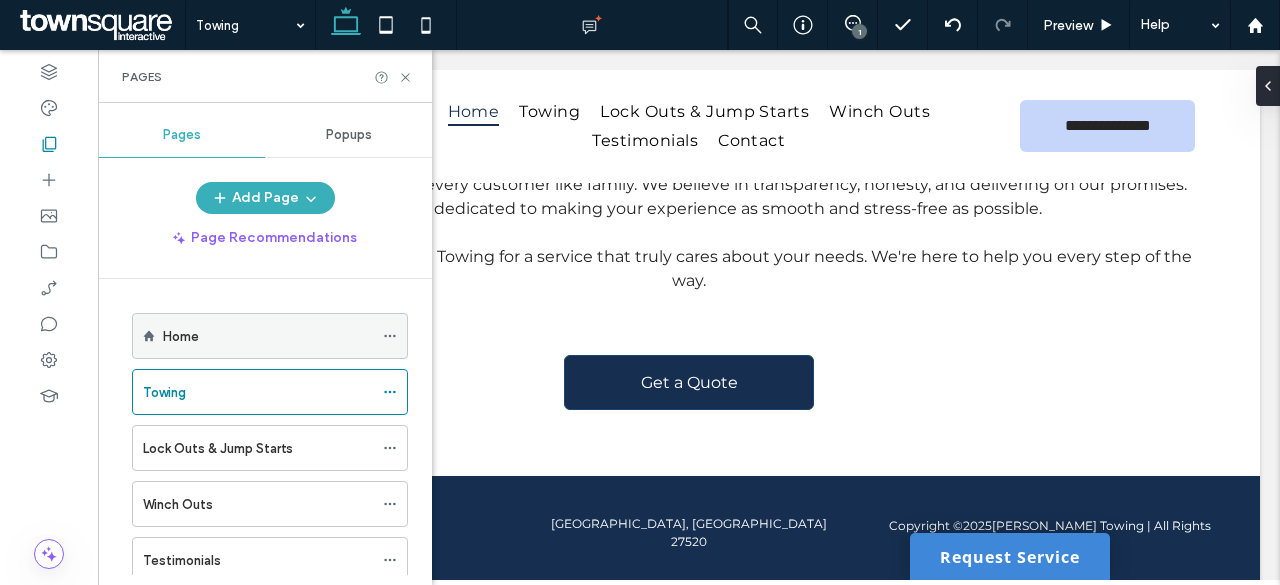 click on "Home" at bounding box center (268, 336) 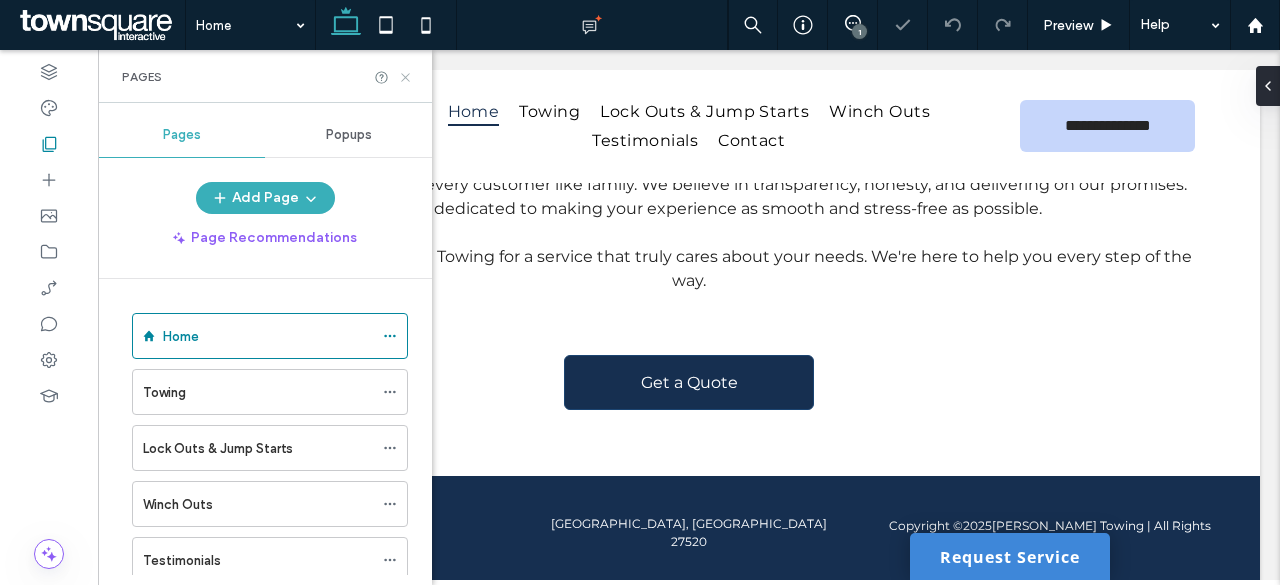 click 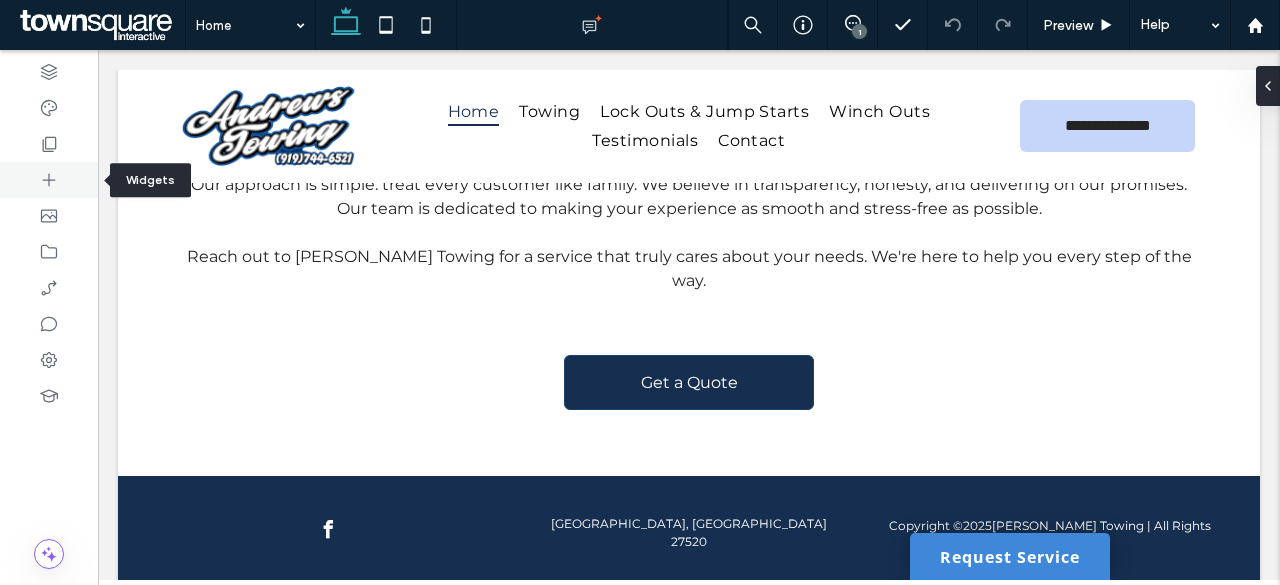 click 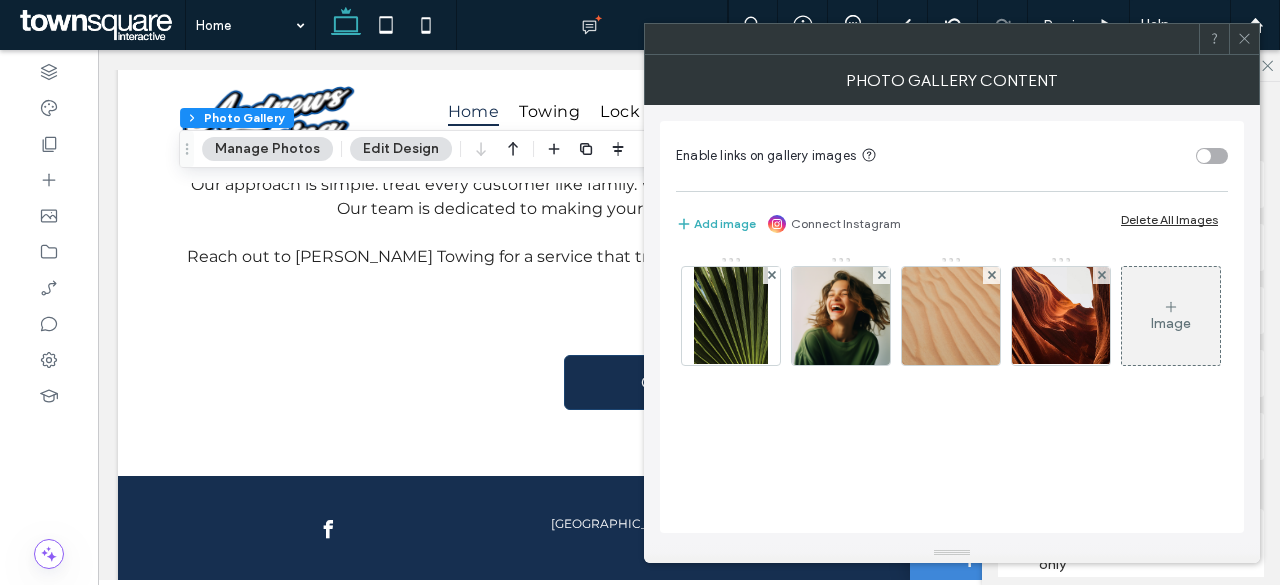 click at bounding box center [1244, 39] 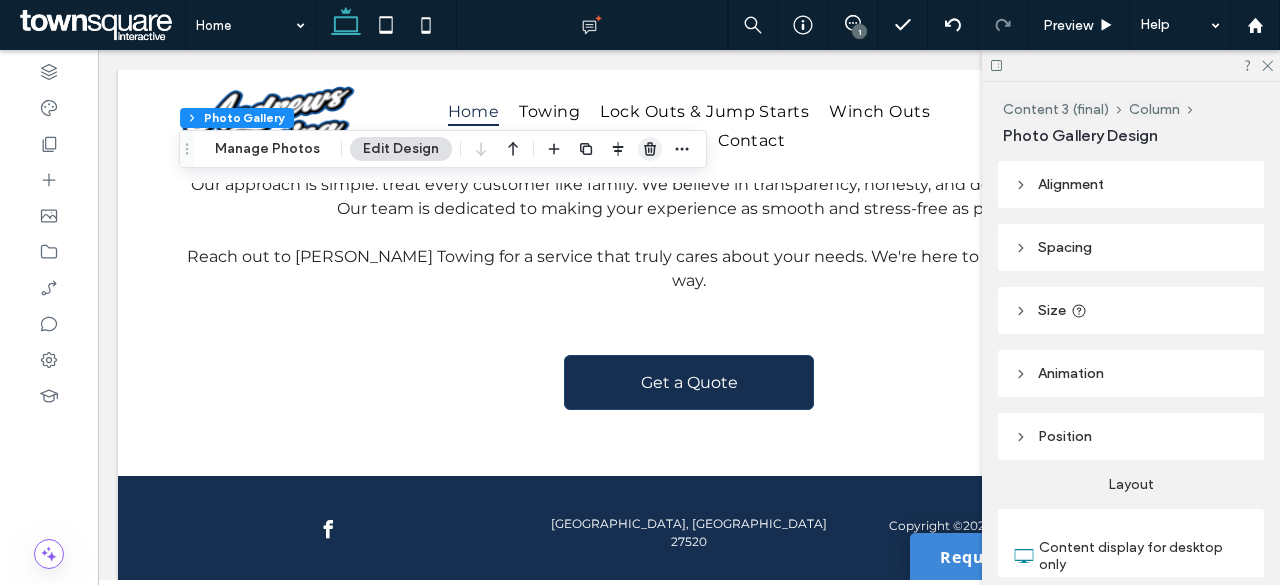 click 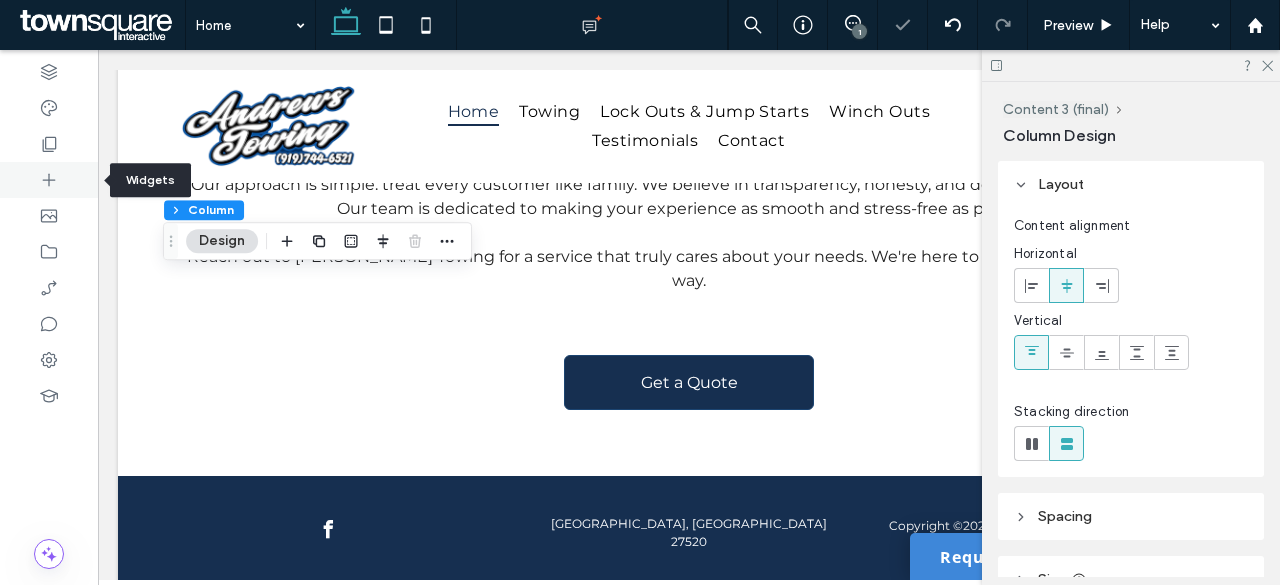 click 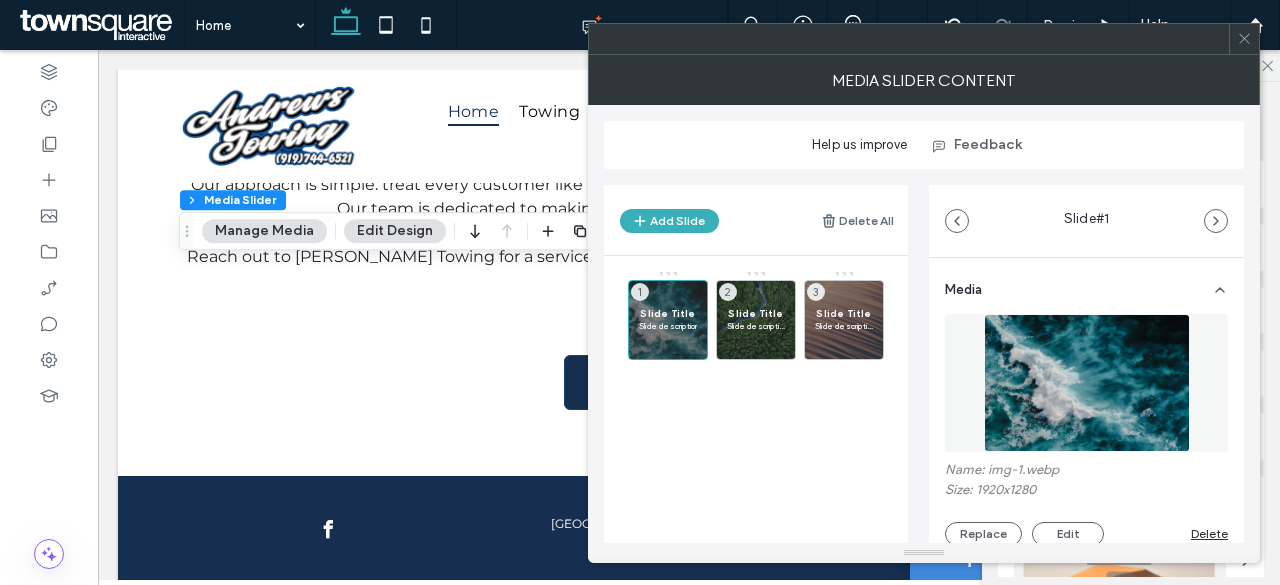 click at bounding box center (1244, 39) 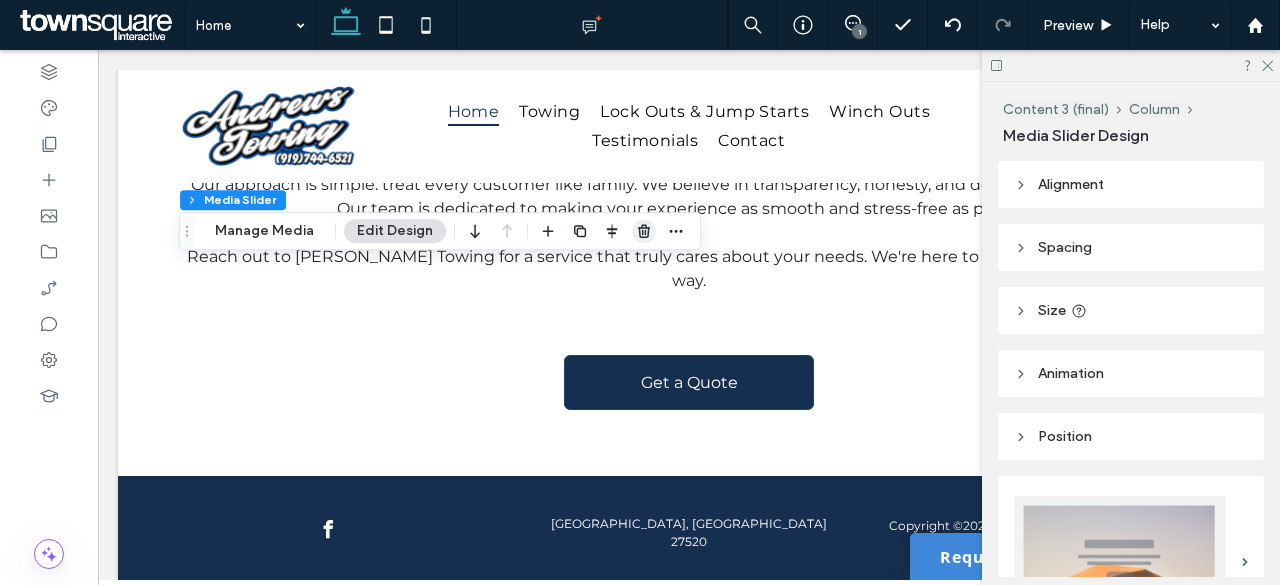click 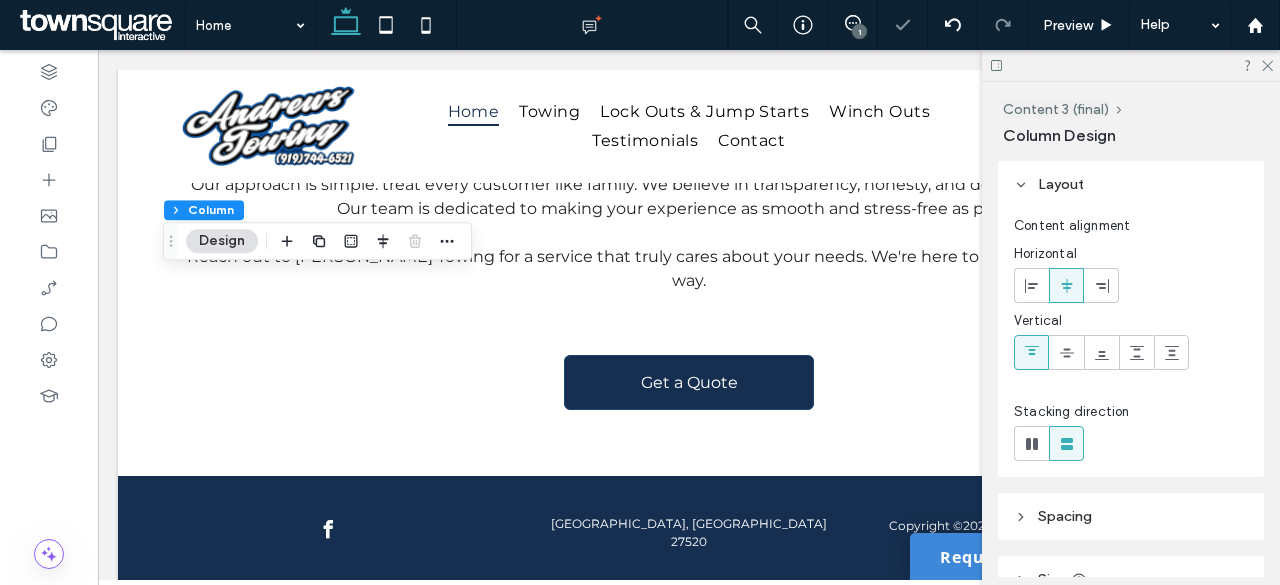click at bounding box center (1131, 65) 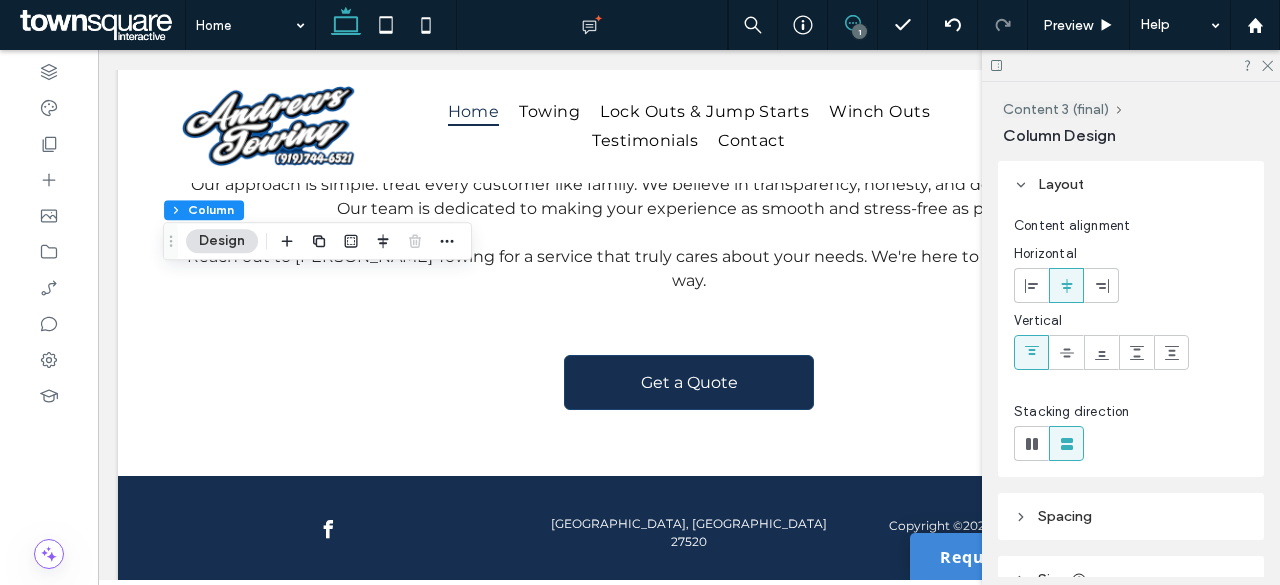 click at bounding box center (852, 23) 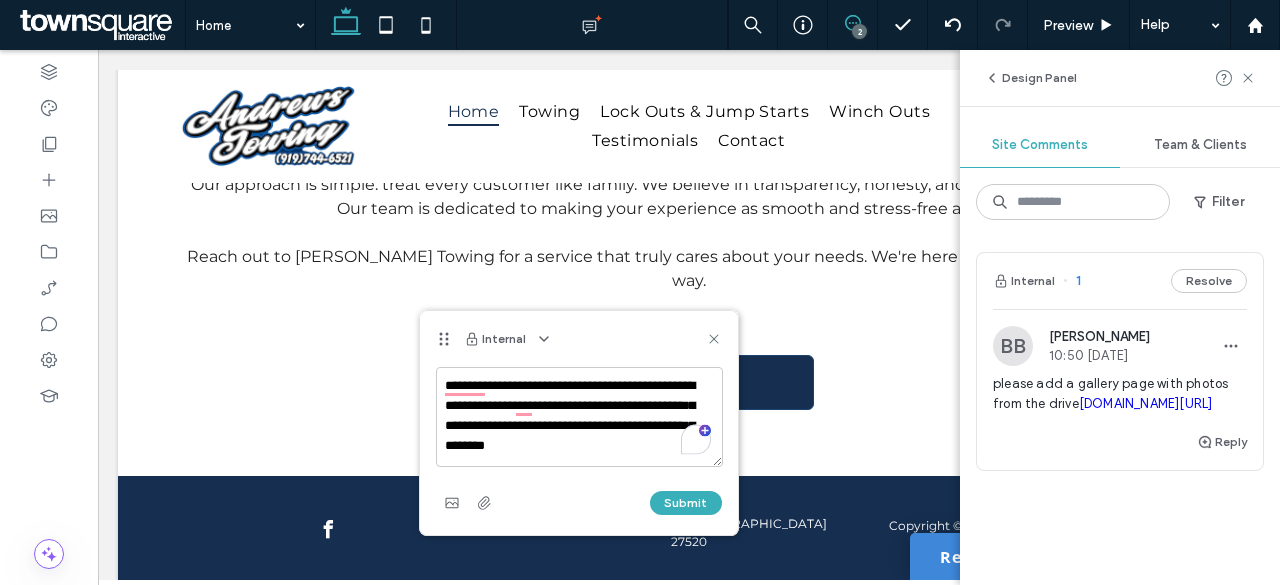 scroll, scrollTop: 8, scrollLeft: 0, axis: vertical 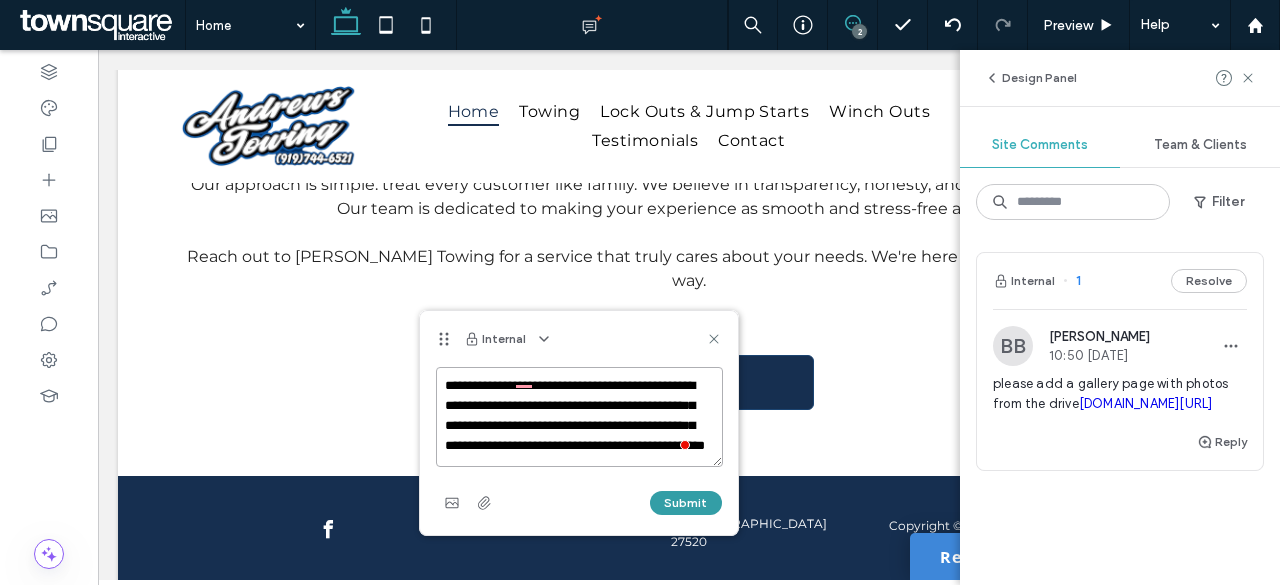 type on "**********" 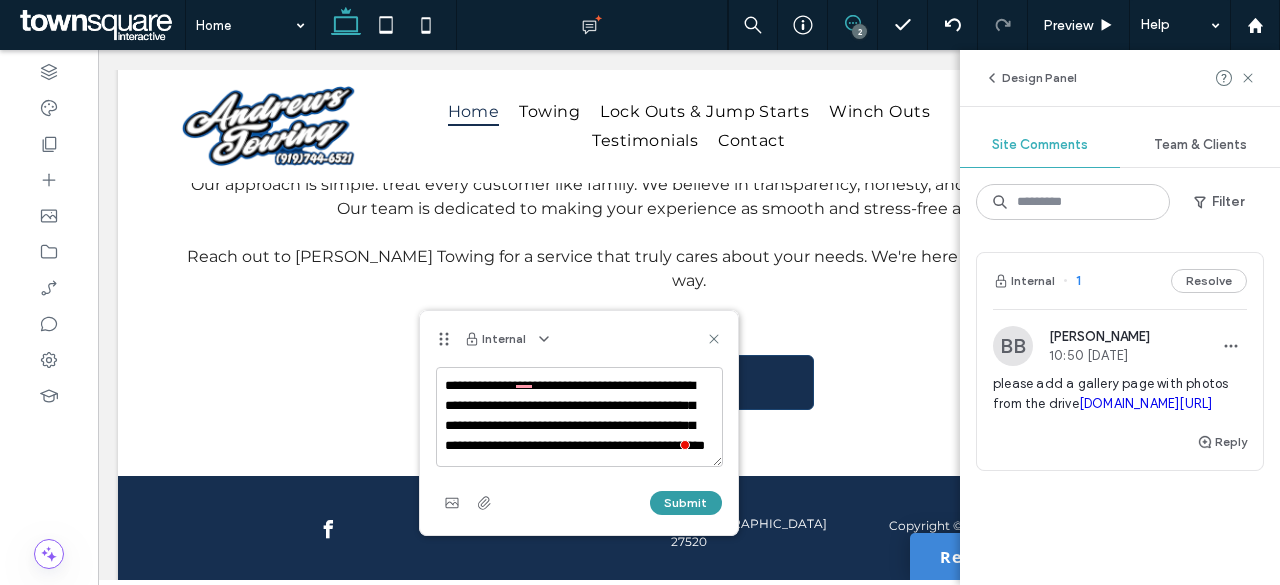 click on "Submit" at bounding box center [686, 503] 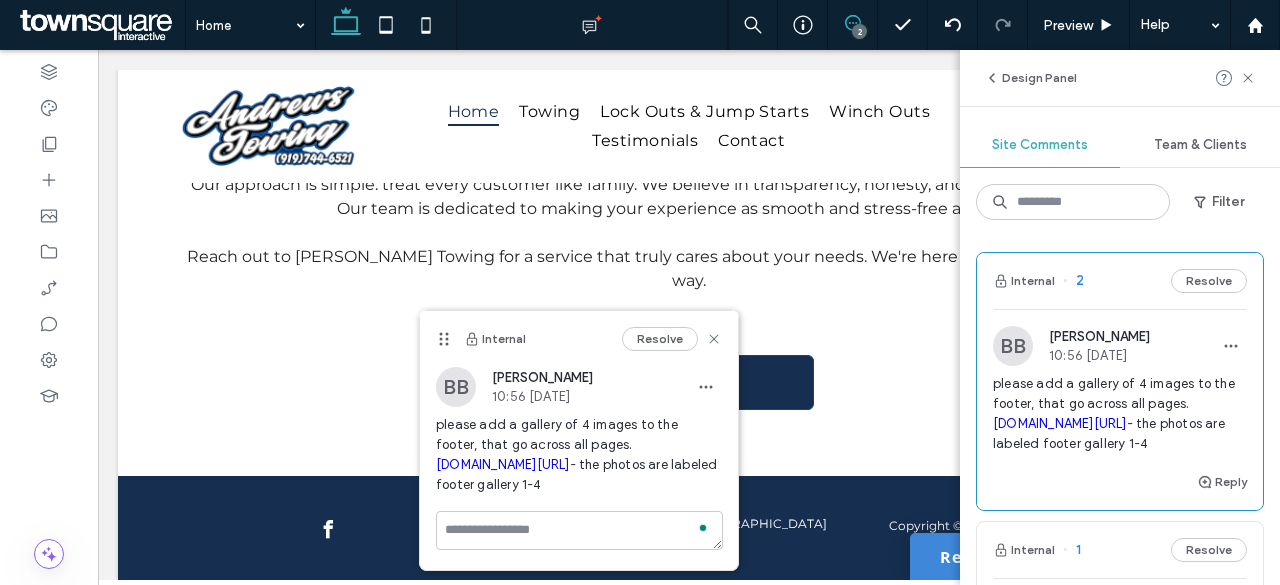 scroll, scrollTop: 0, scrollLeft: 0, axis: both 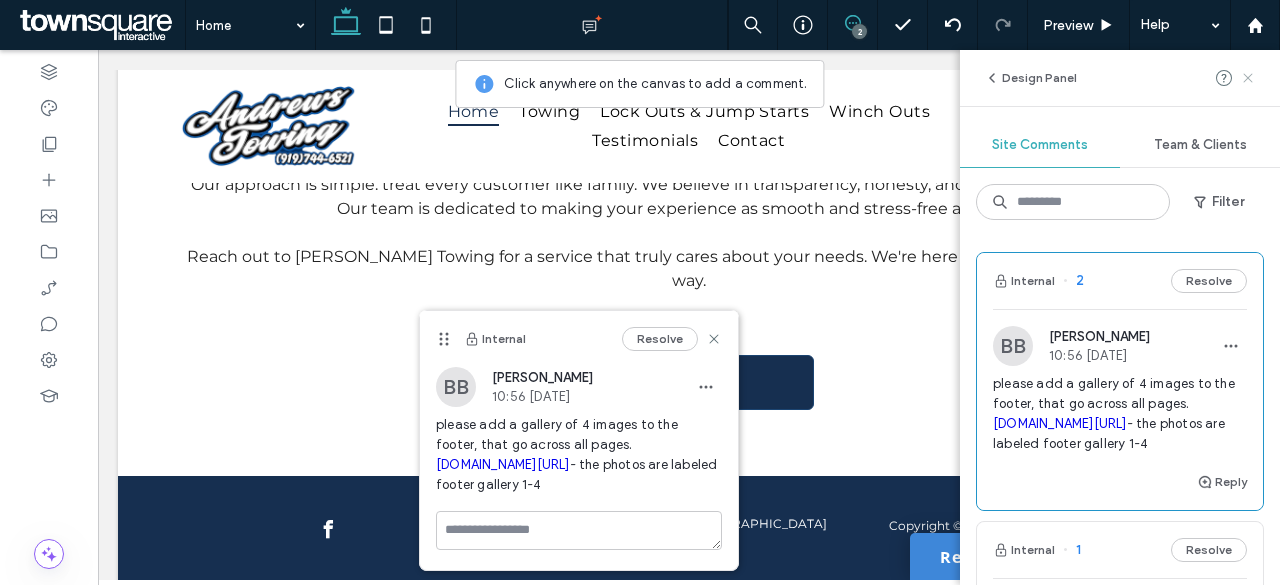 click 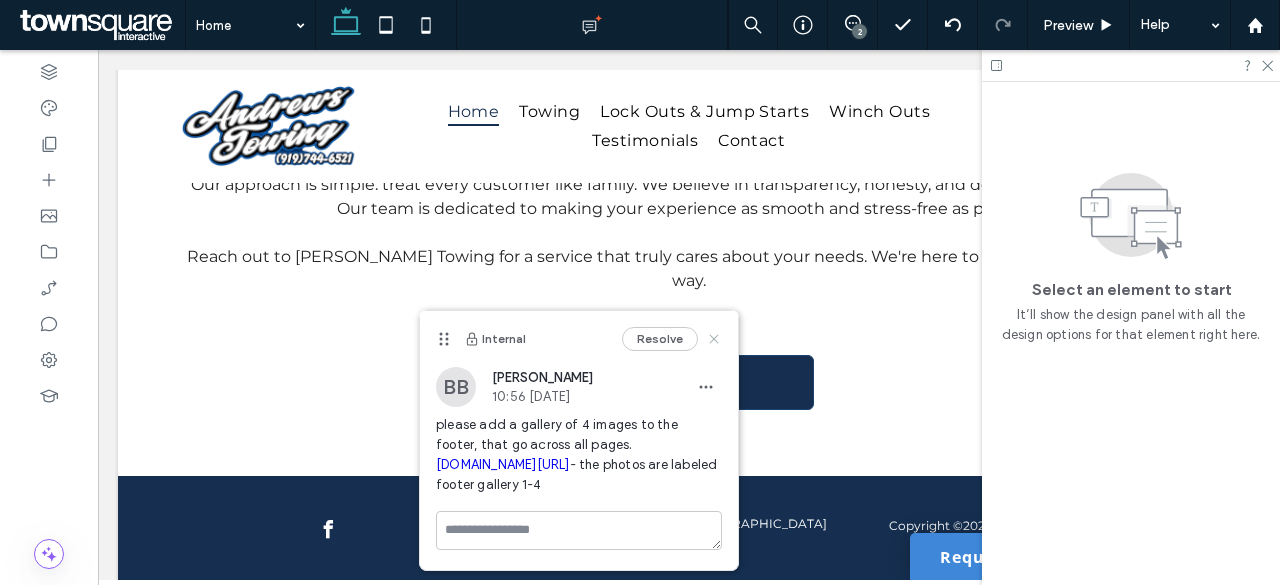 click 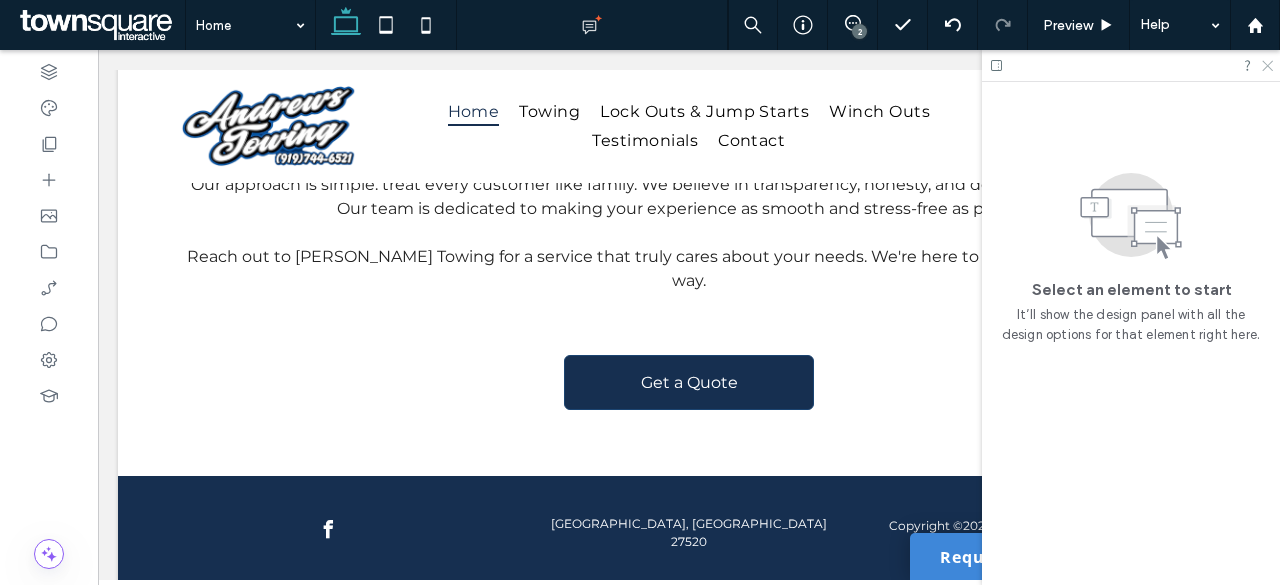 click 